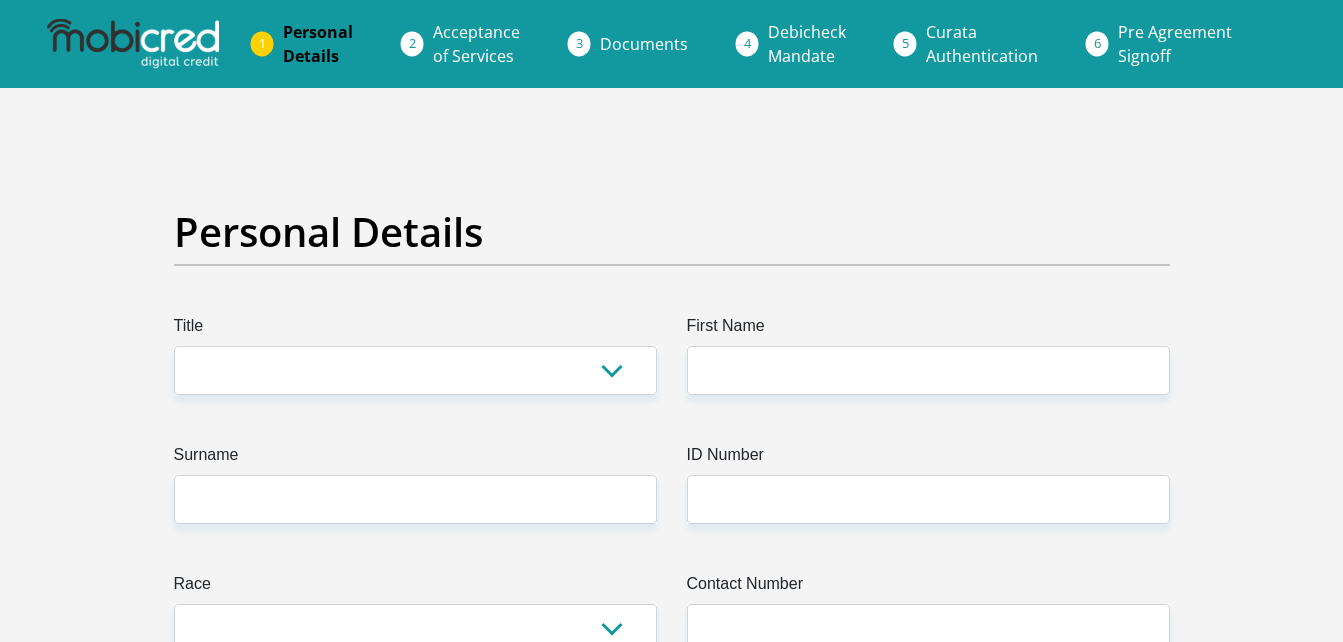 scroll, scrollTop: 0, scrollLeft: 0, axis: both 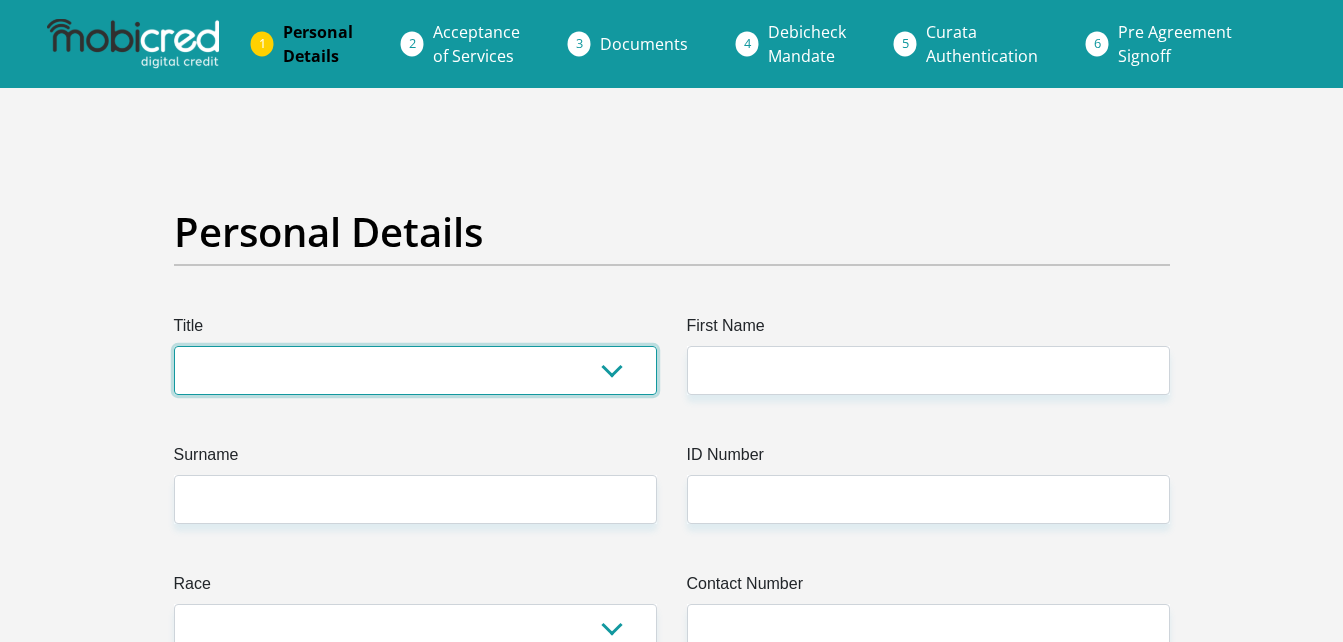 click on "Mr
Ms
Mrs
Dr
[PERSON_NAME]" at bounding box center [415, 370] 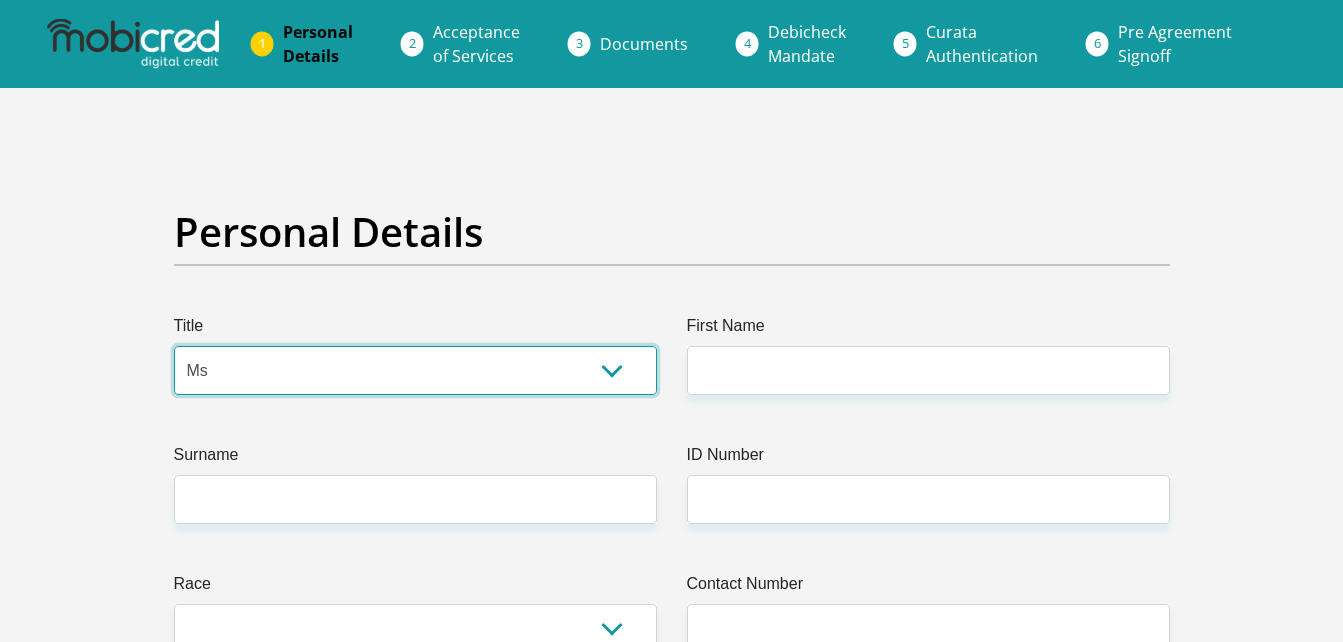 click on "Mr
Ms
Mrs
Dr
[PERSON_NAME]" at bounding box center [415, 370] 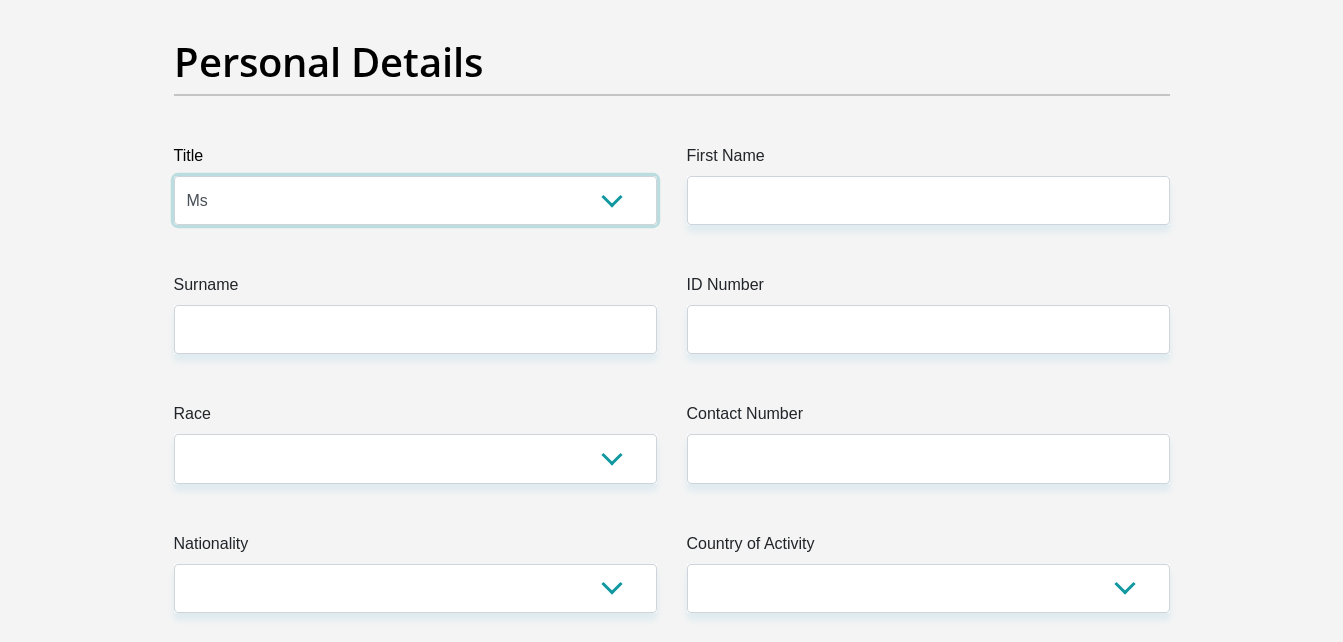 scroll, scrollTop: 171, scrollLeft: 0, axis: vertical 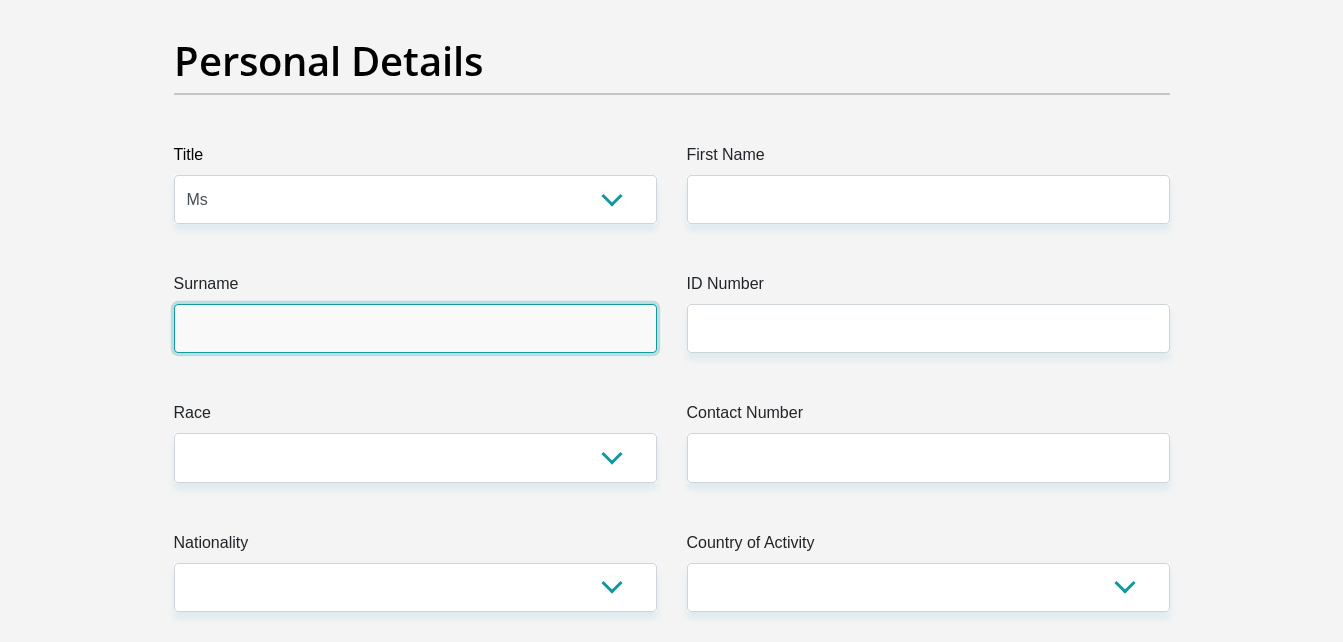 click on "Surname" at bounding box center [415, 328] 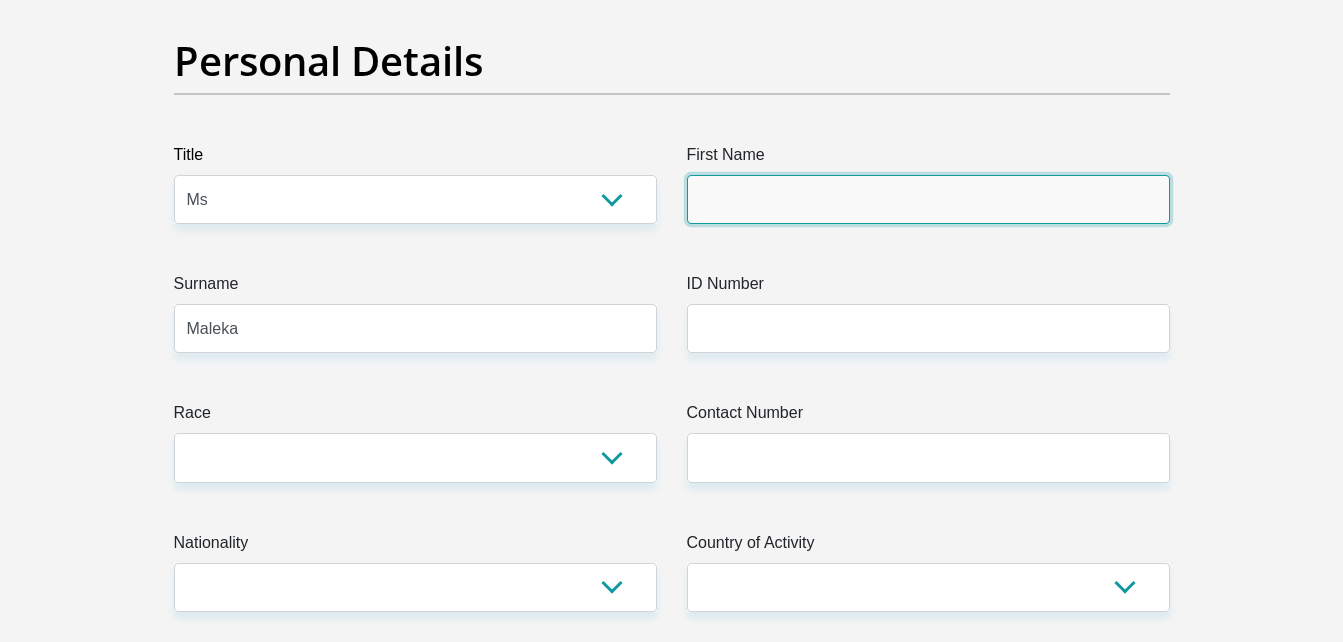 type on "MPHELA" 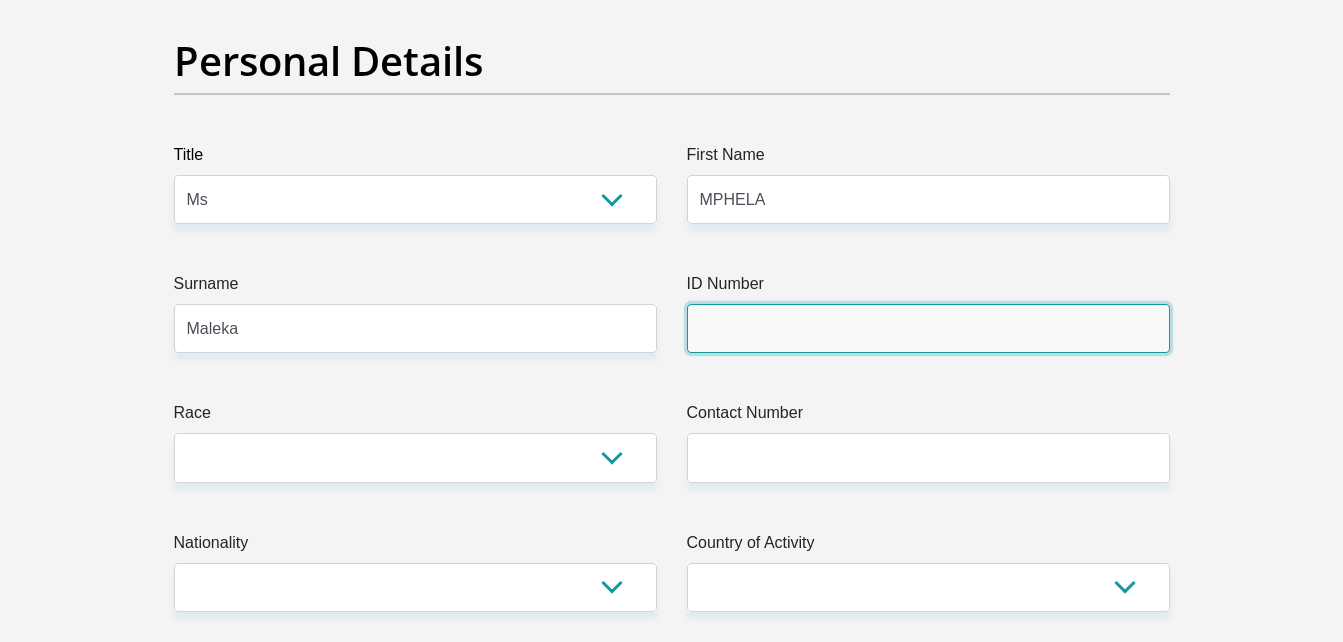 type on "9711260948081" 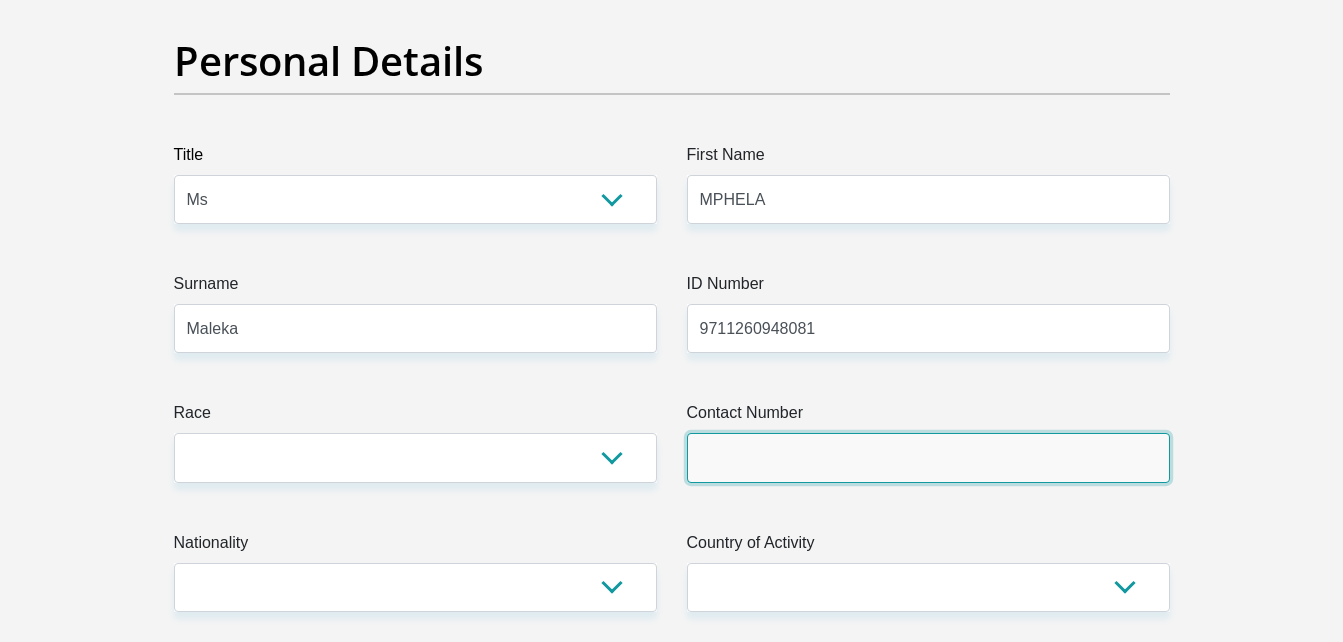 type on "0661143417" 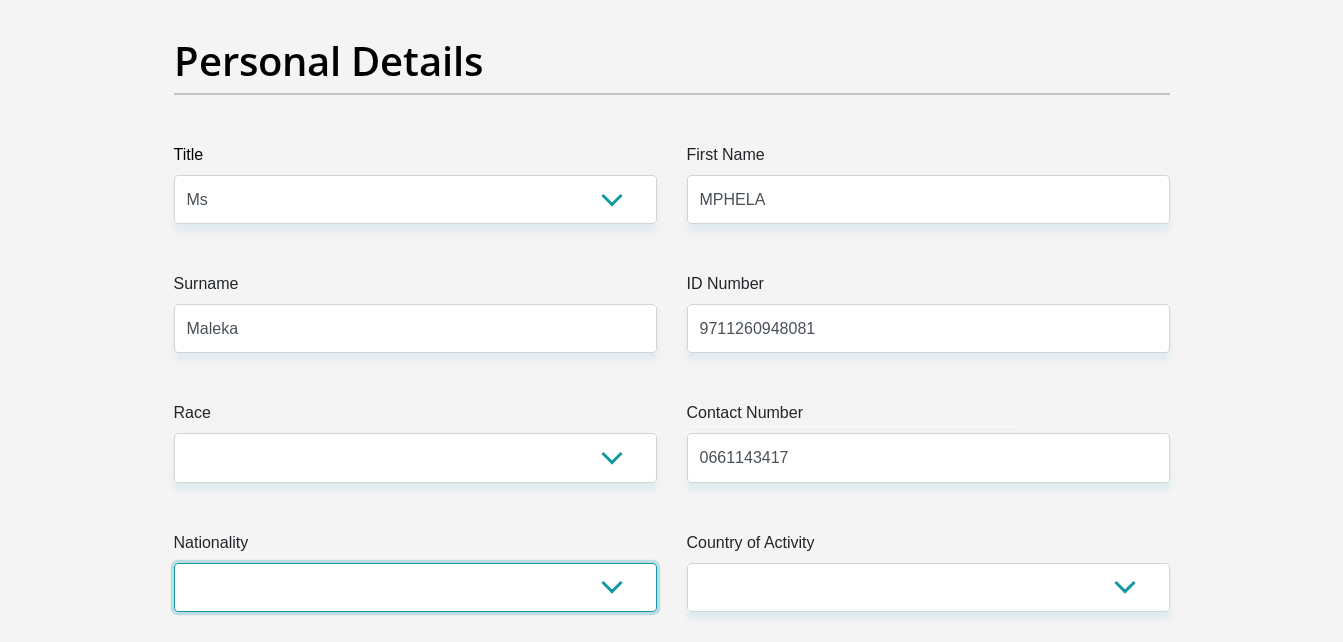 select on "ZAF" 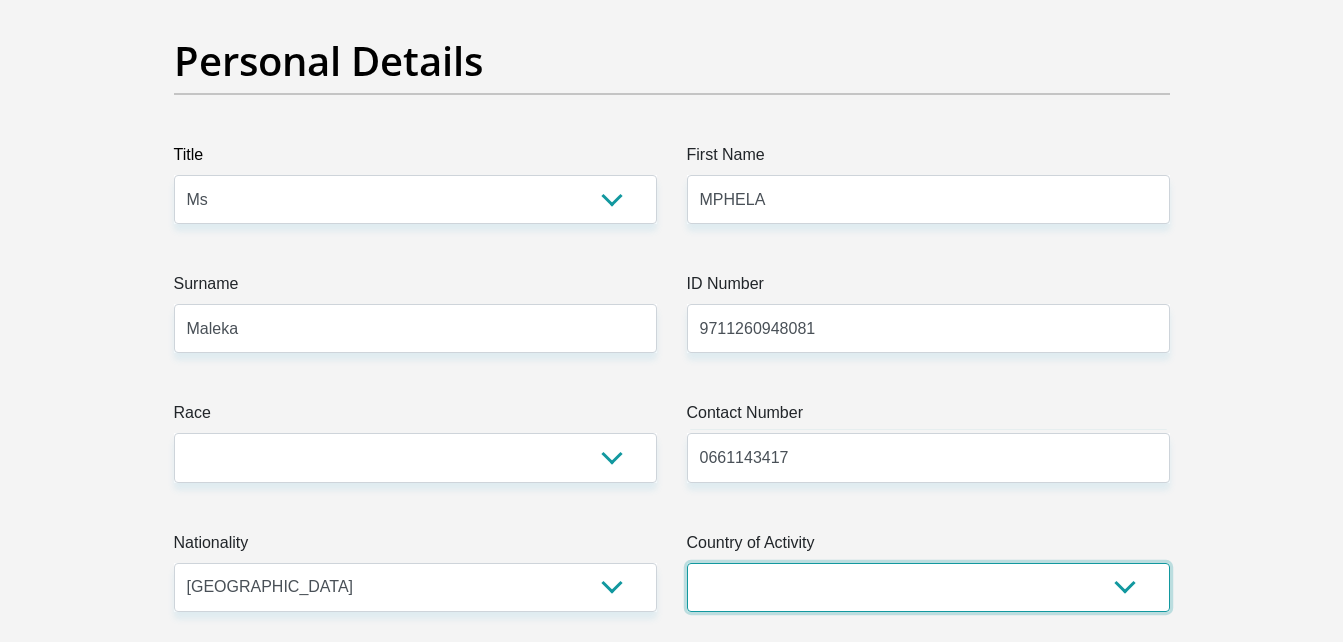 select on "ZAF" 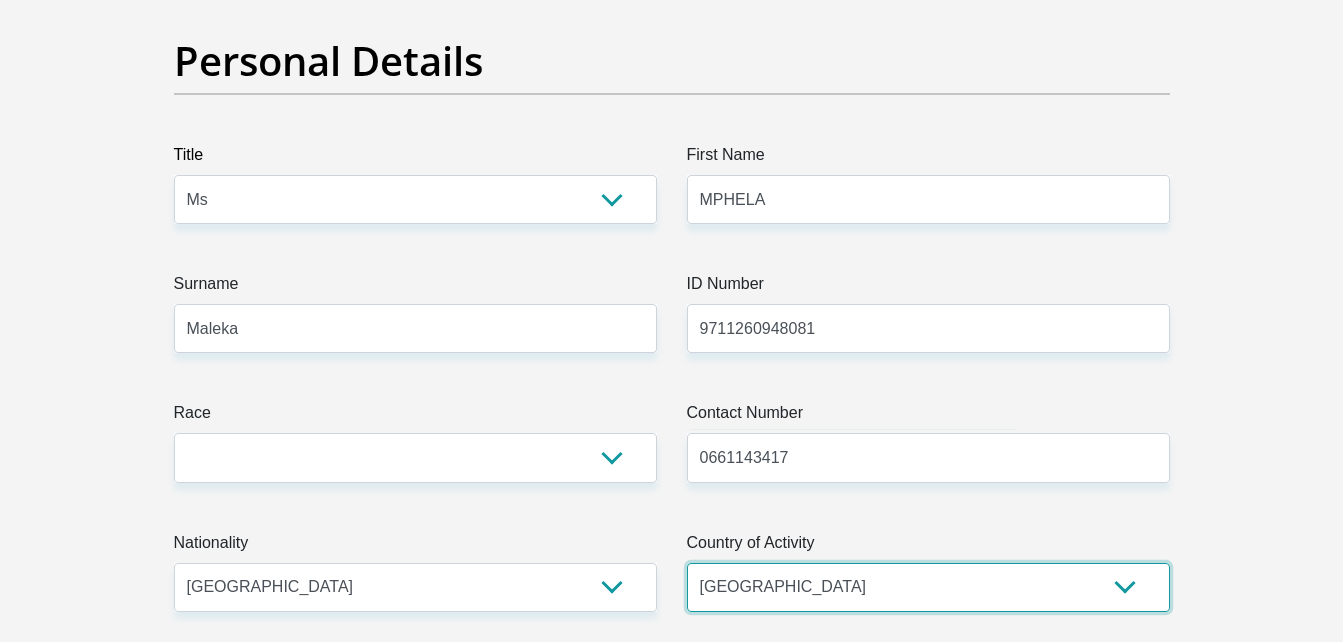 type on "12344 TSAKANE, MAMELODI, [GEOGRAPHIC_DATA] 0122" 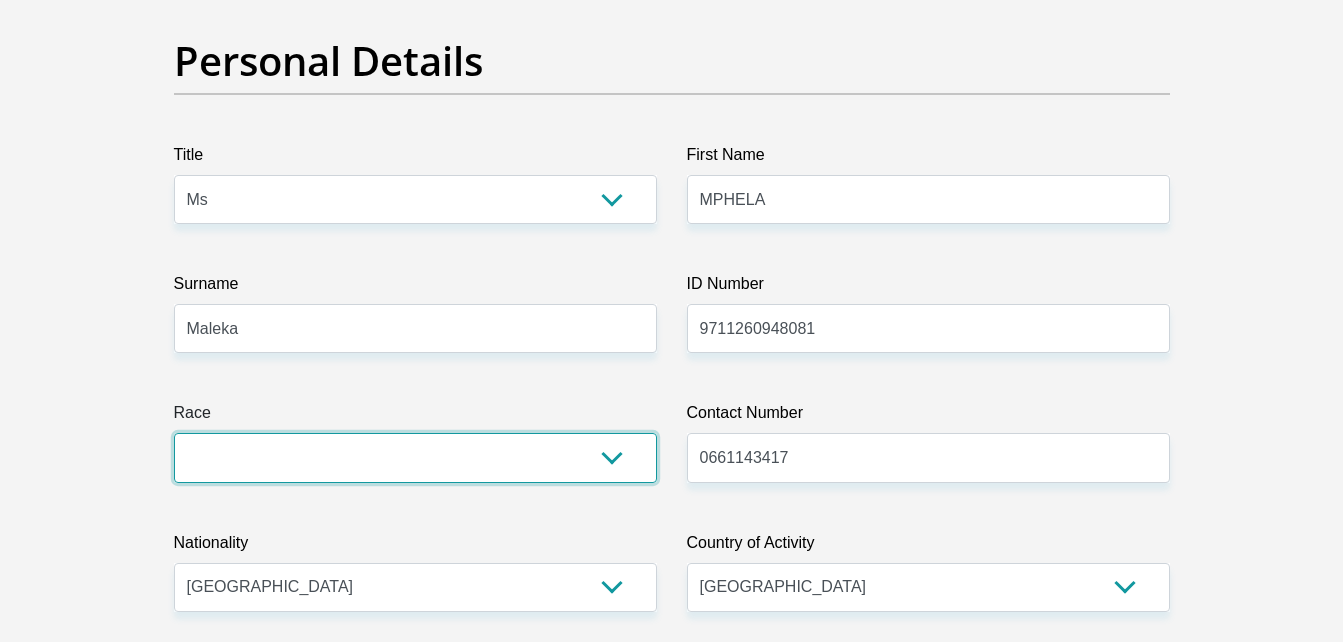 click on "Black
Coloured
Indian
White
Other" at bounding box center [415, 457] 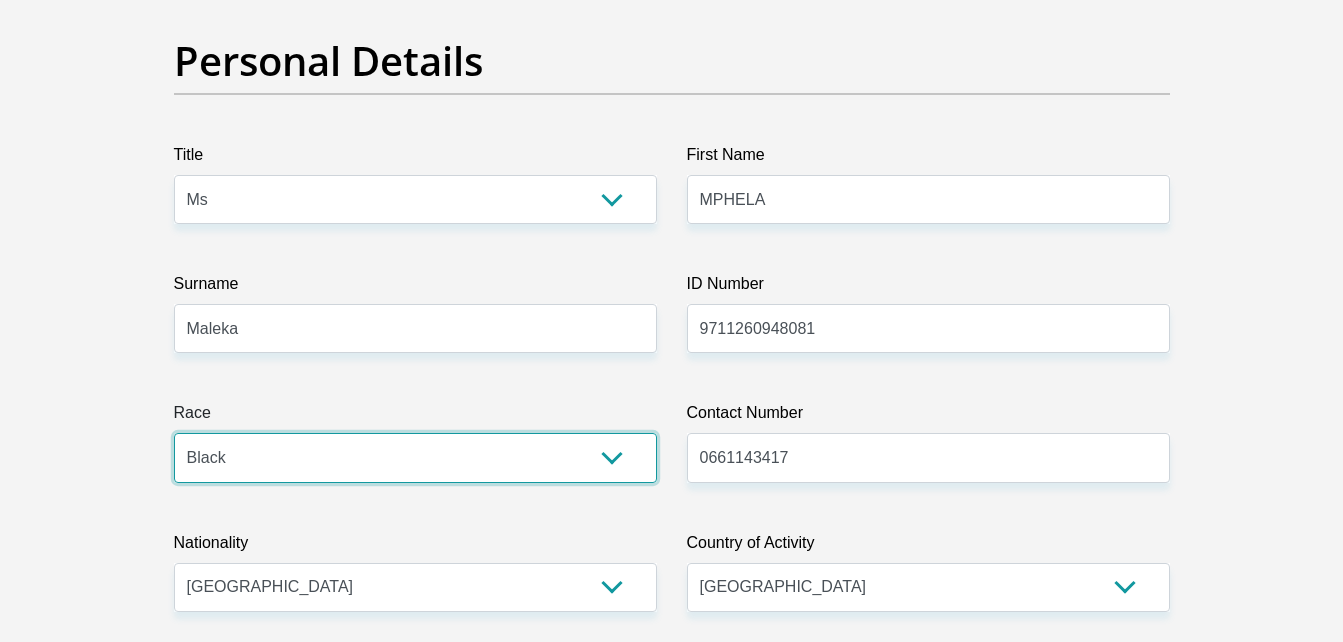 click on "Black
Coloured
Indian
White
Other" at bounding box center (415, 457) 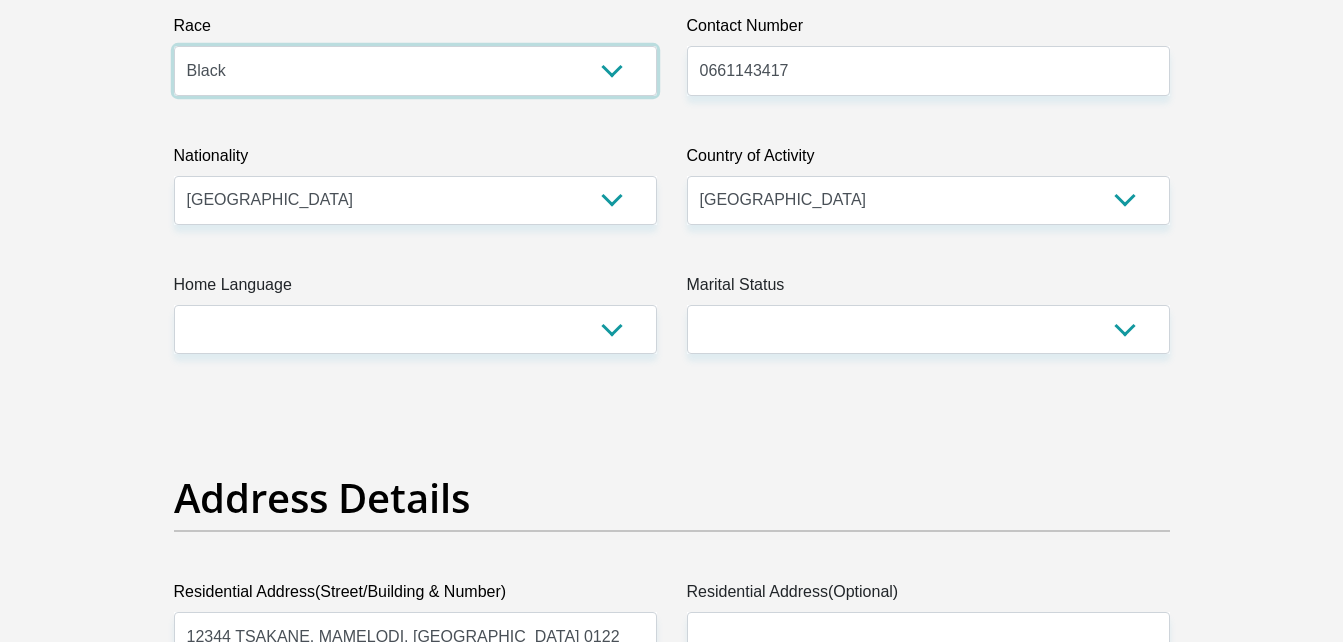 scroll, scrollTop: 559, scrollLeft: 0, axis: vertical 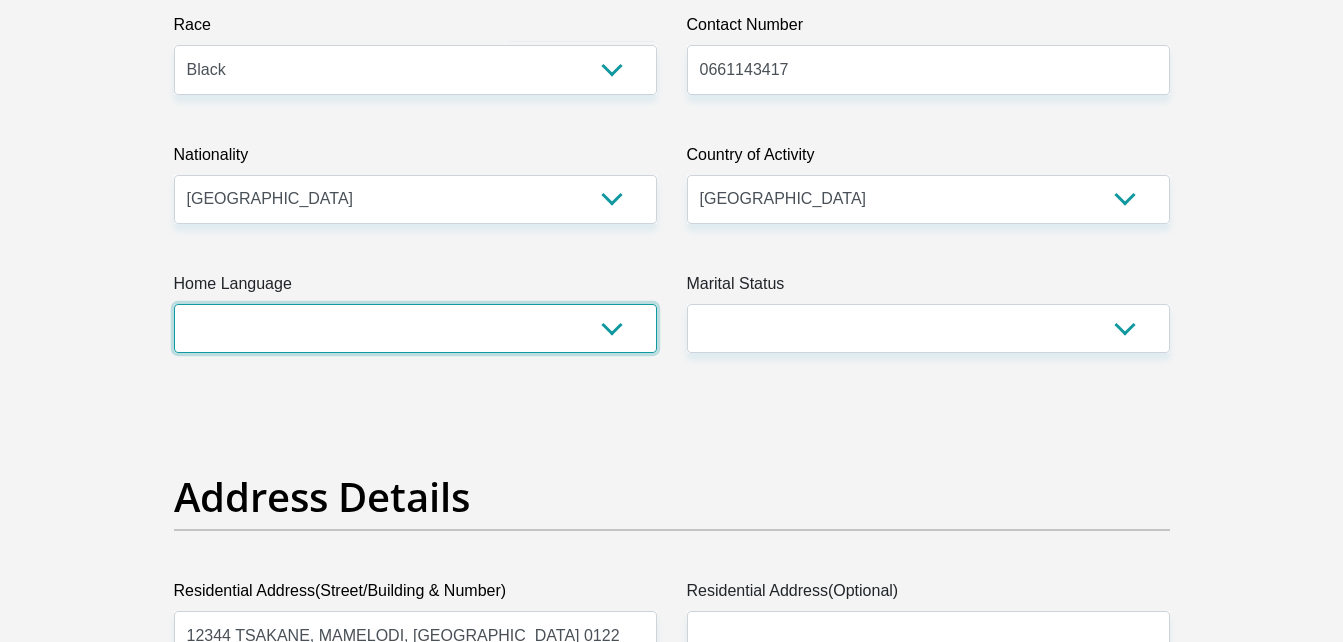click on "Afrikaans
English
Sepedi
South Ndebele
Southern Sotho
Swati
Tsonga
Tswana
Venda
Xhosa
Zulu
Other" at bounding box center [415, 328] 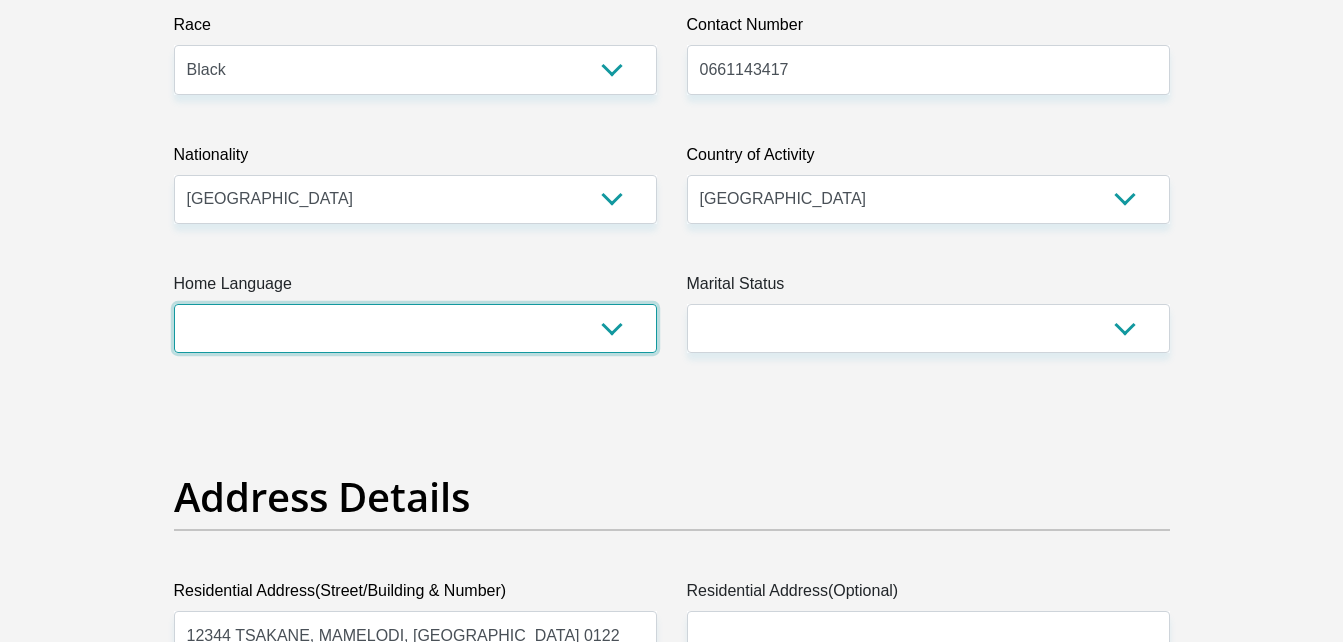 select on "nso" 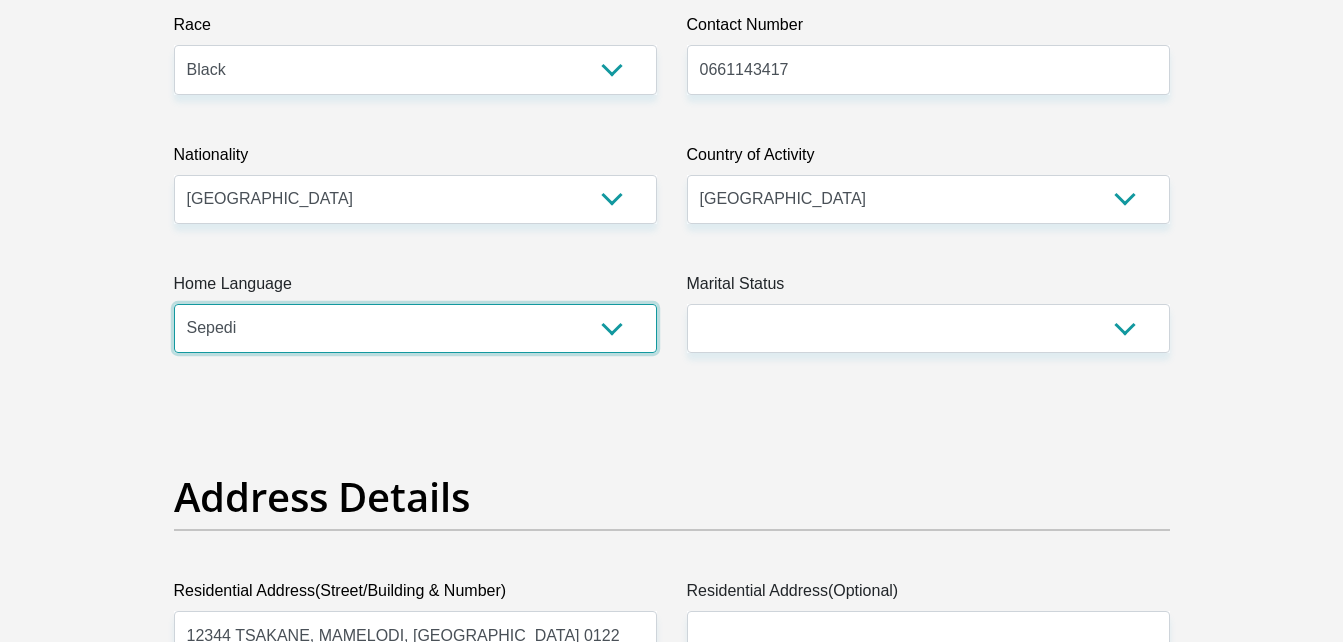 click on "Afrikaans
English
Sepedi
South Ndebele
Southern Sotho
Swati
Tsonga
Tswana
Venda
Xhosa
Zulu
Other" at bounding box center (415, 328) 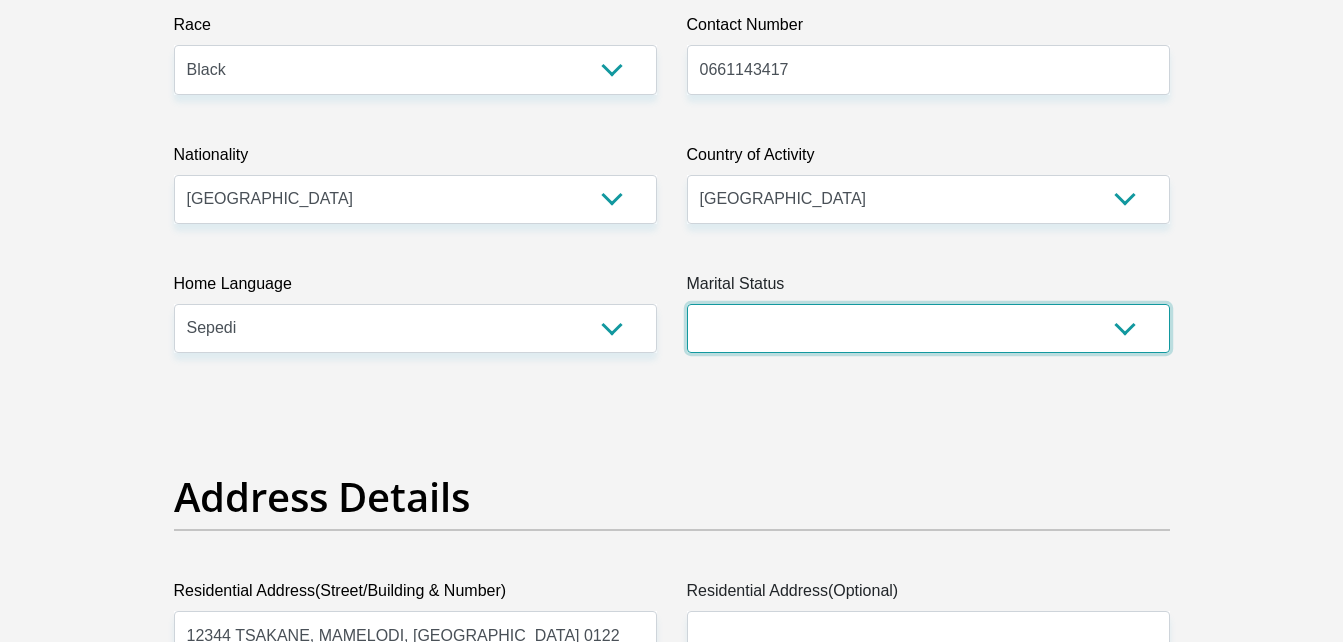 click on "Married ANC
Single
Divorced
Widowed
Married COP or Customary Law" at bounding box center (928, 328) 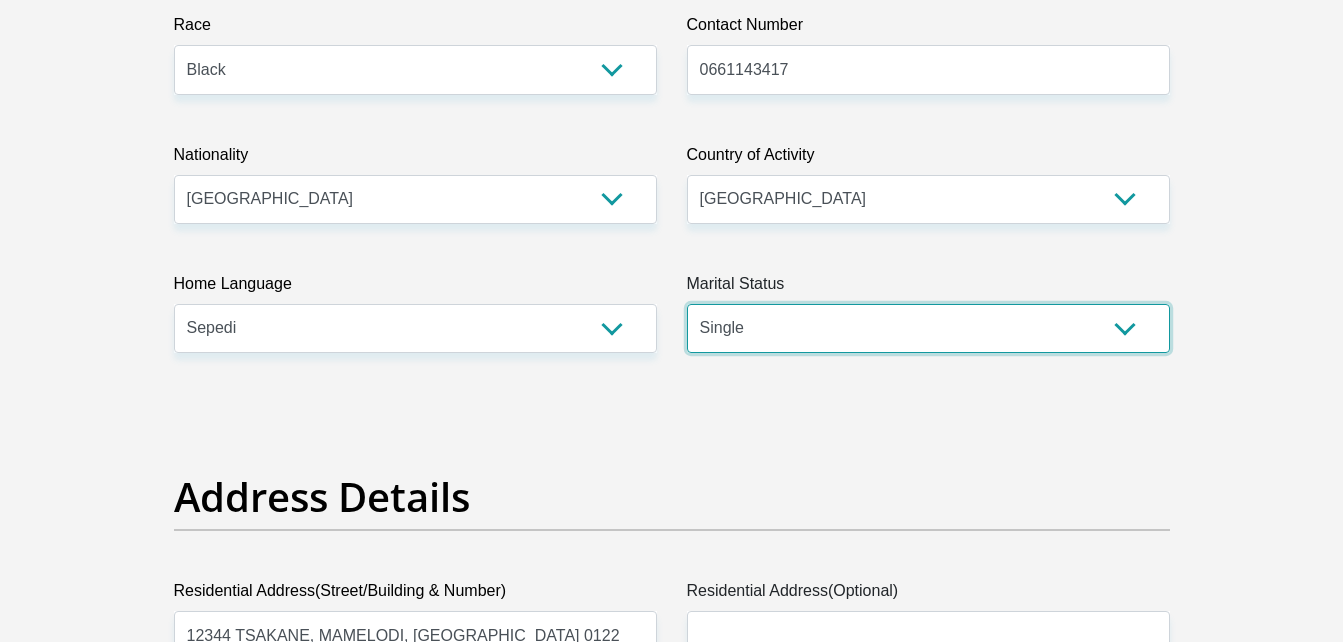 click on "Married ANC
Single
Divorced
Widowed
Married COP or Customary Law" at bounding box center [928, 328] 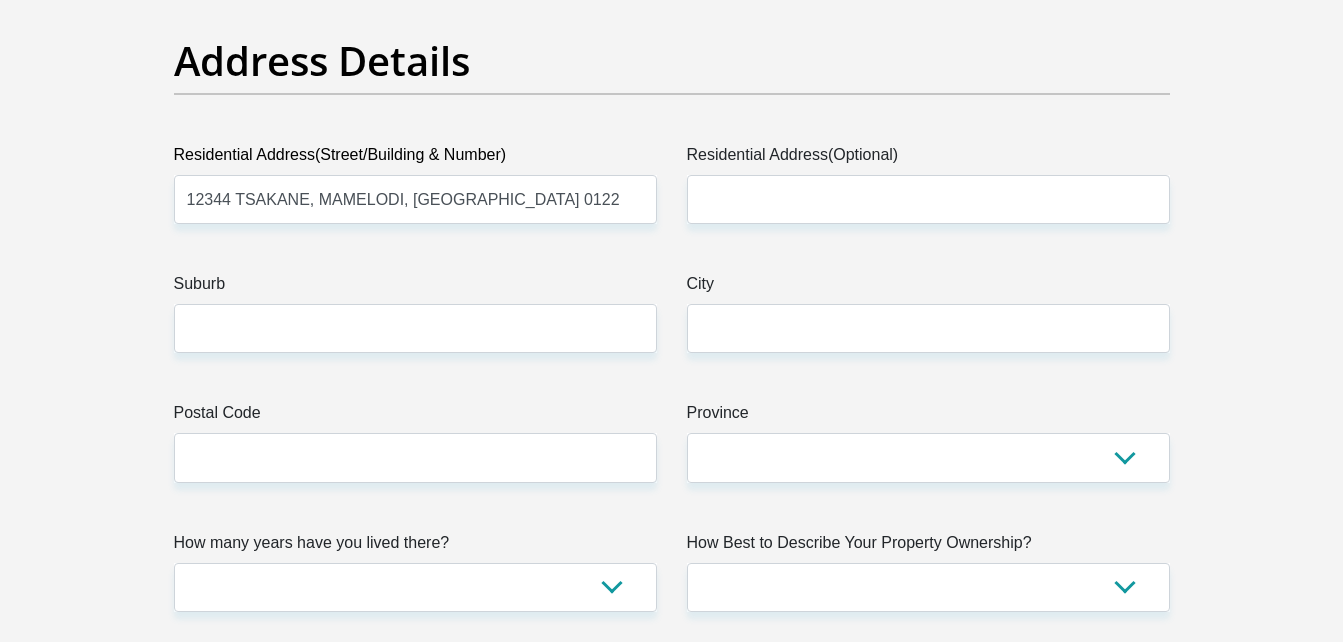 scroll, scrollTop: 1004, scrollLeft: 0, axis: vertical 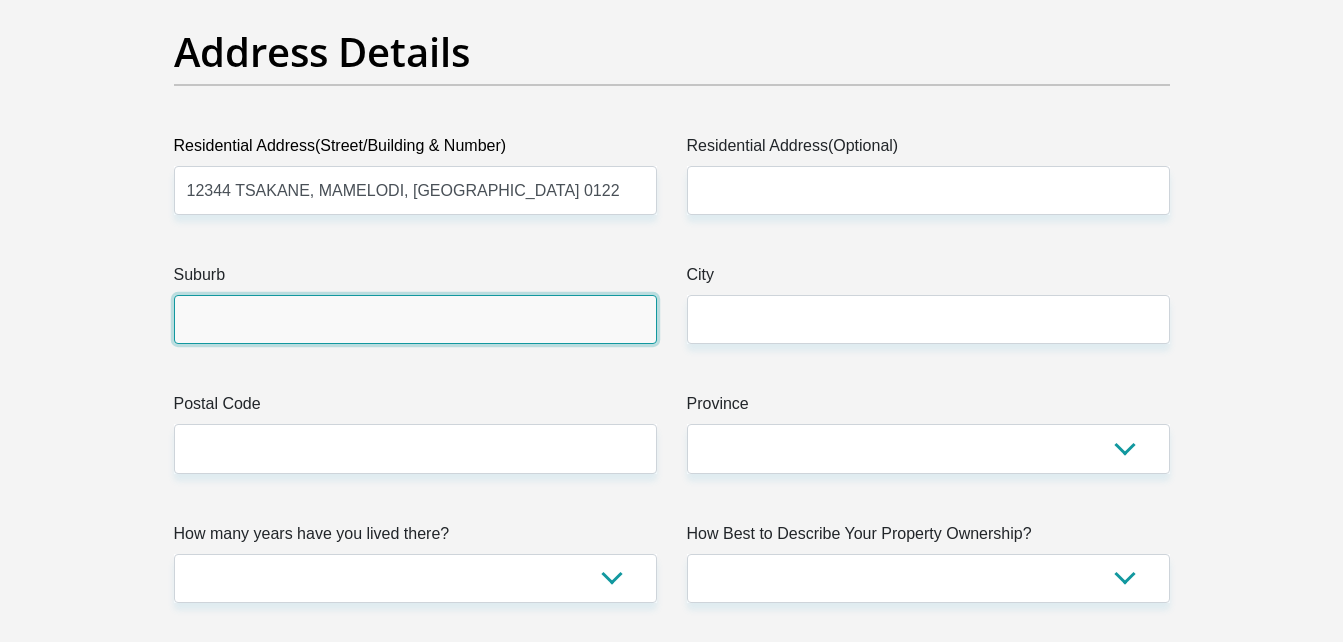click on "Suburb" at bounding box center [415, 319] 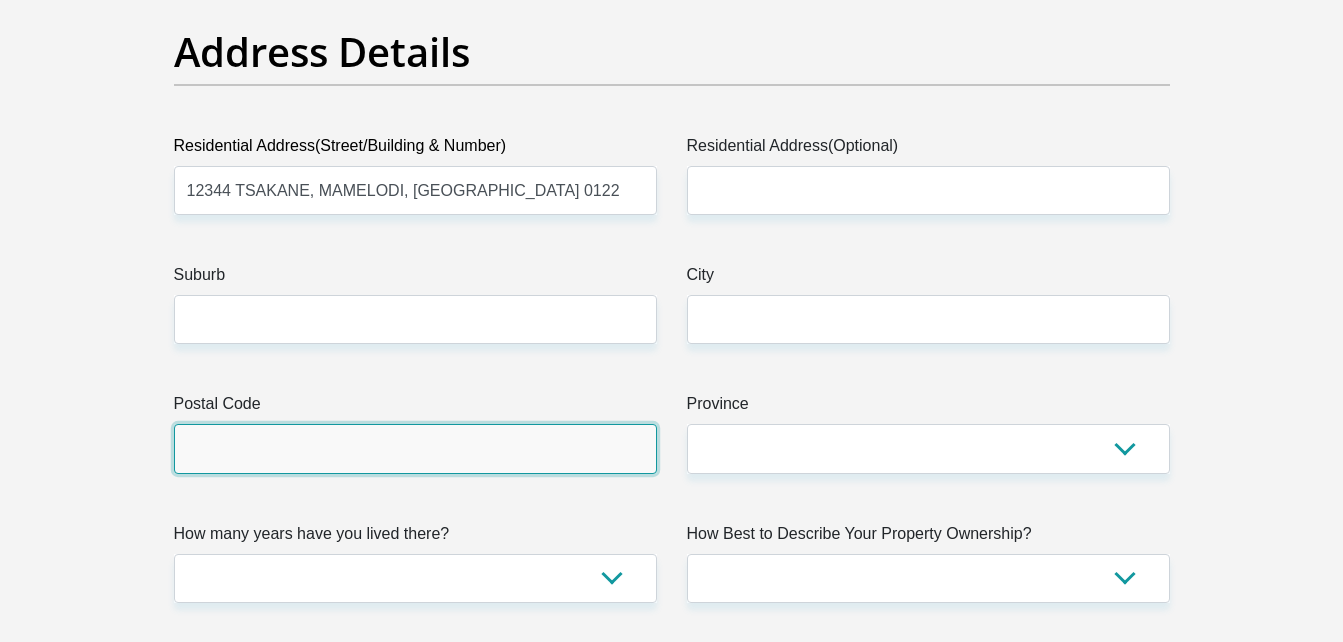 click on "Postal Code" at bounding box center (415, 448) 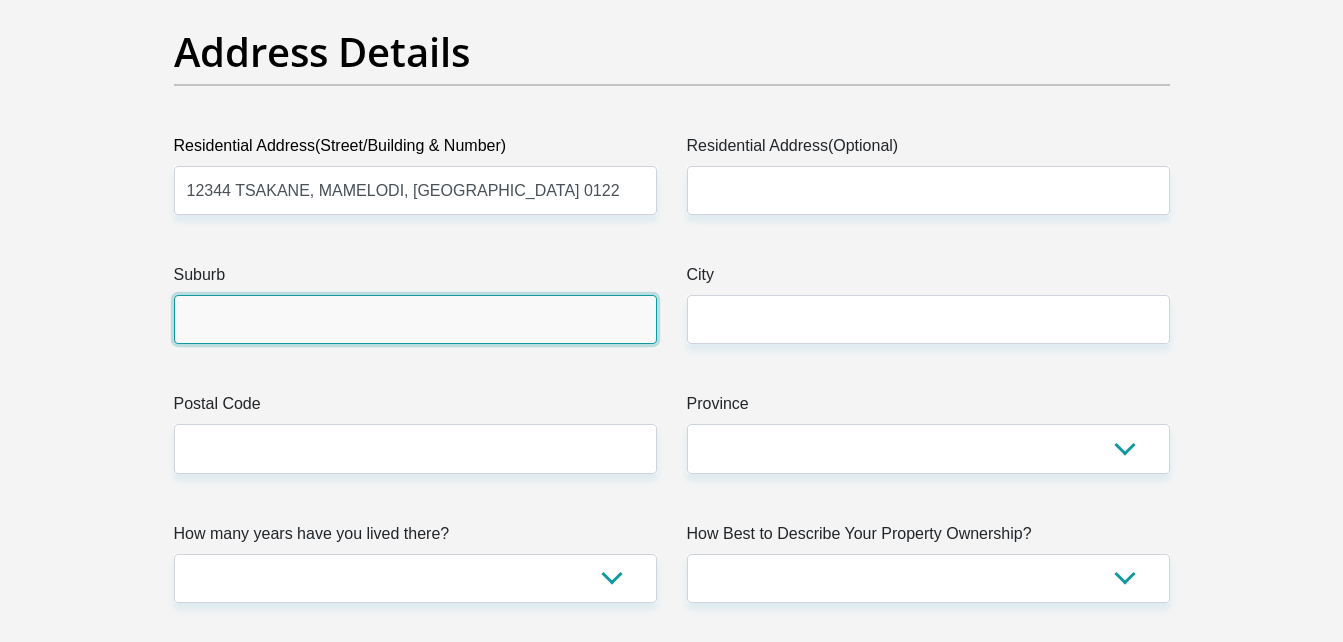 click on "Suburb" at bounding box center [415, 319] 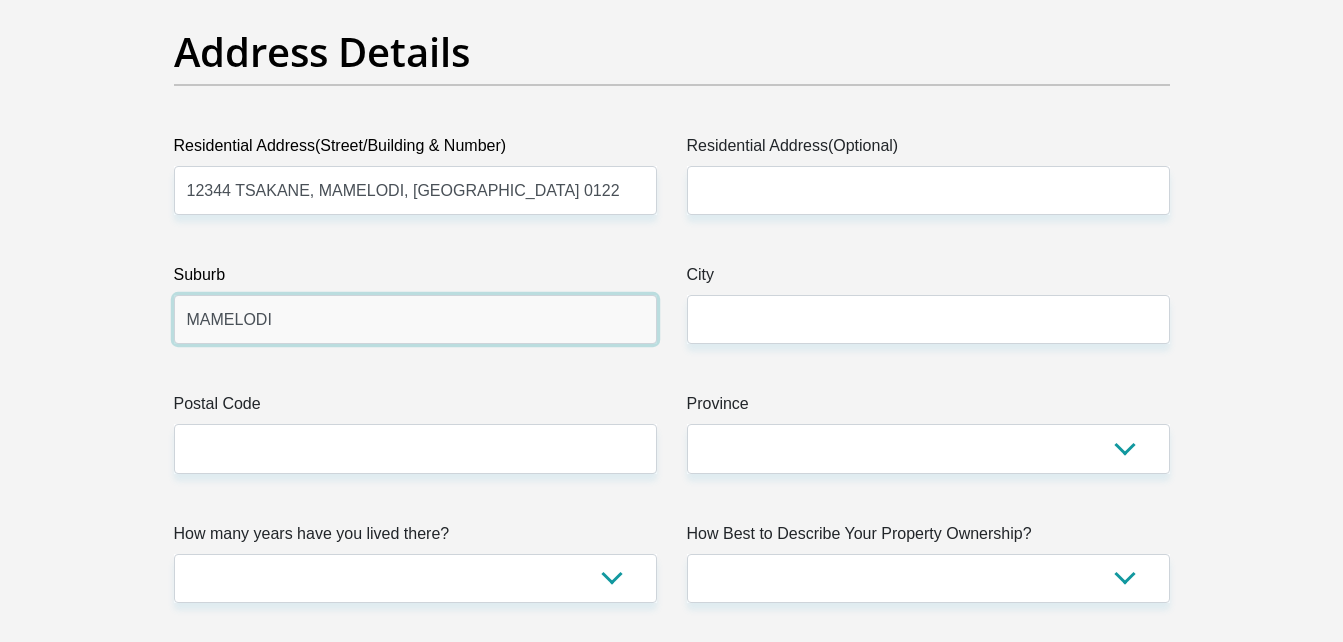 type on "MAMELODI" 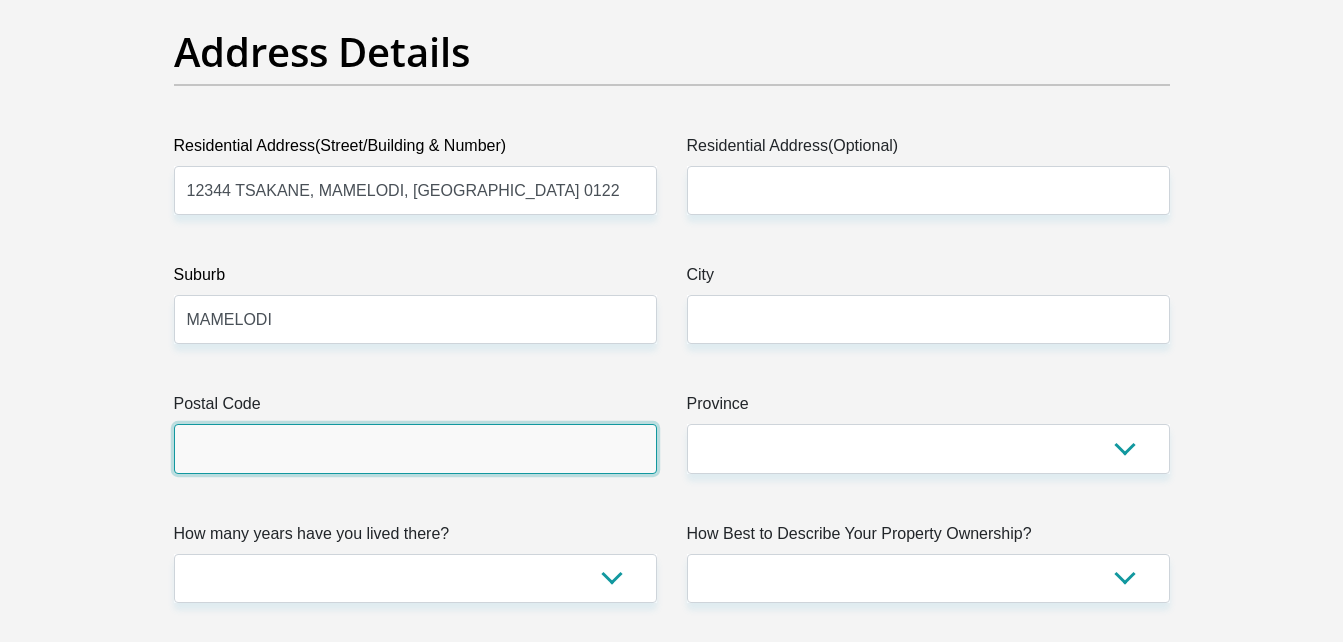 click on "Postal Code" at bounding box center (415, 448) 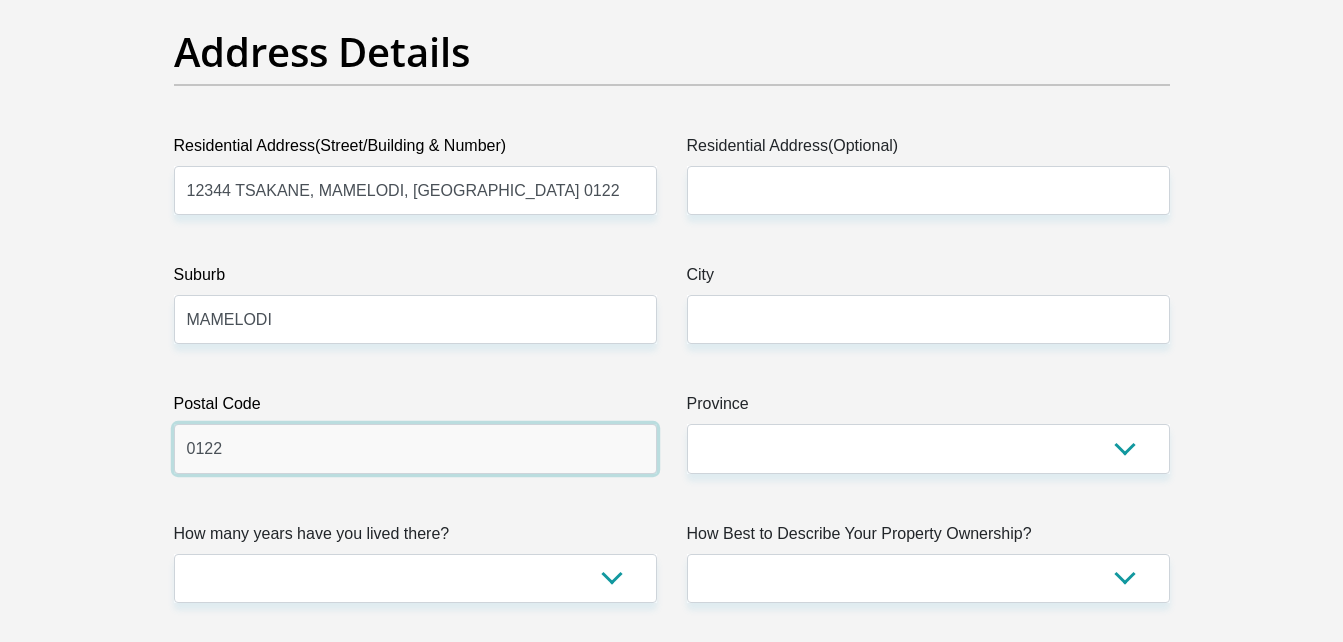 type on "0122" 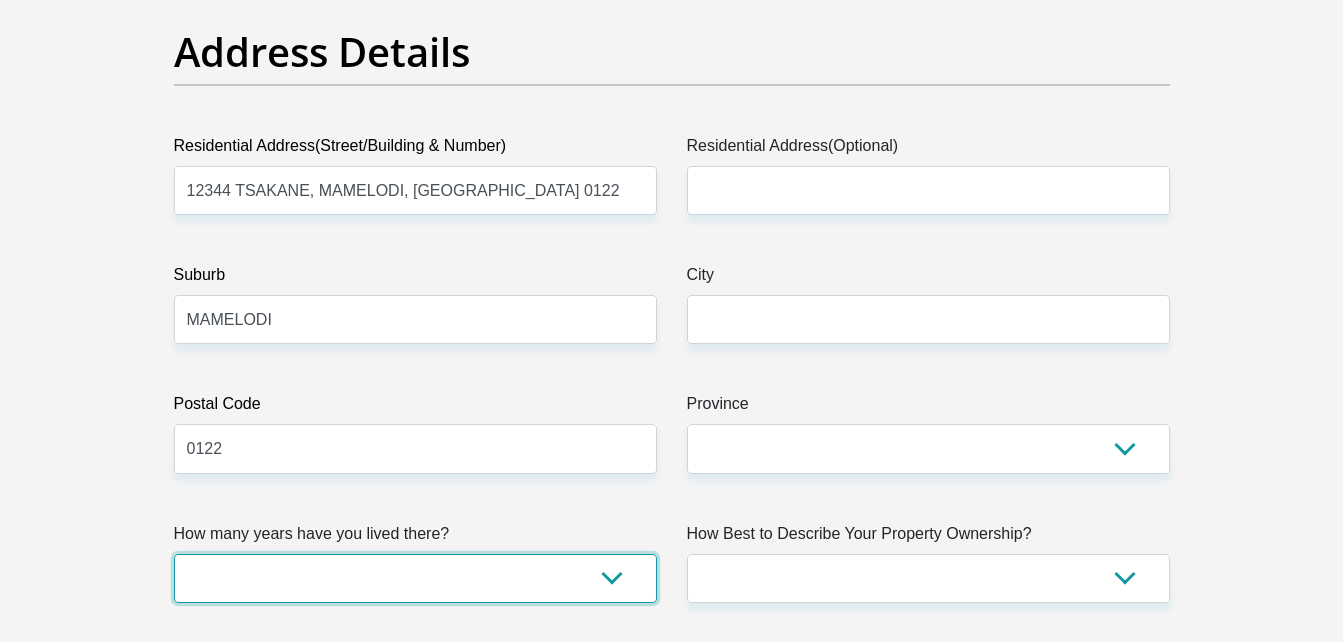 click on "less than 1 year
1-3 years
3-5 years
5+ years" at bounding box center (415, 578) 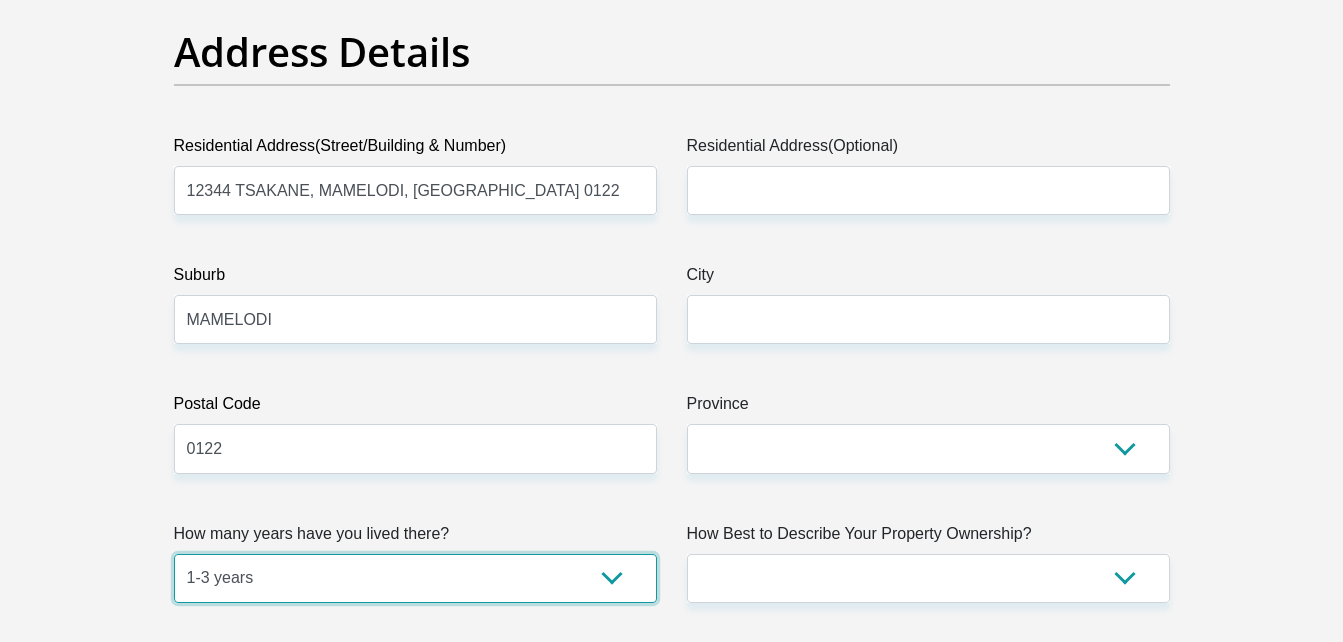 click on "less than 1 year
1-3 years
3-5 years
5+ years" at bounding box center (415, 578) 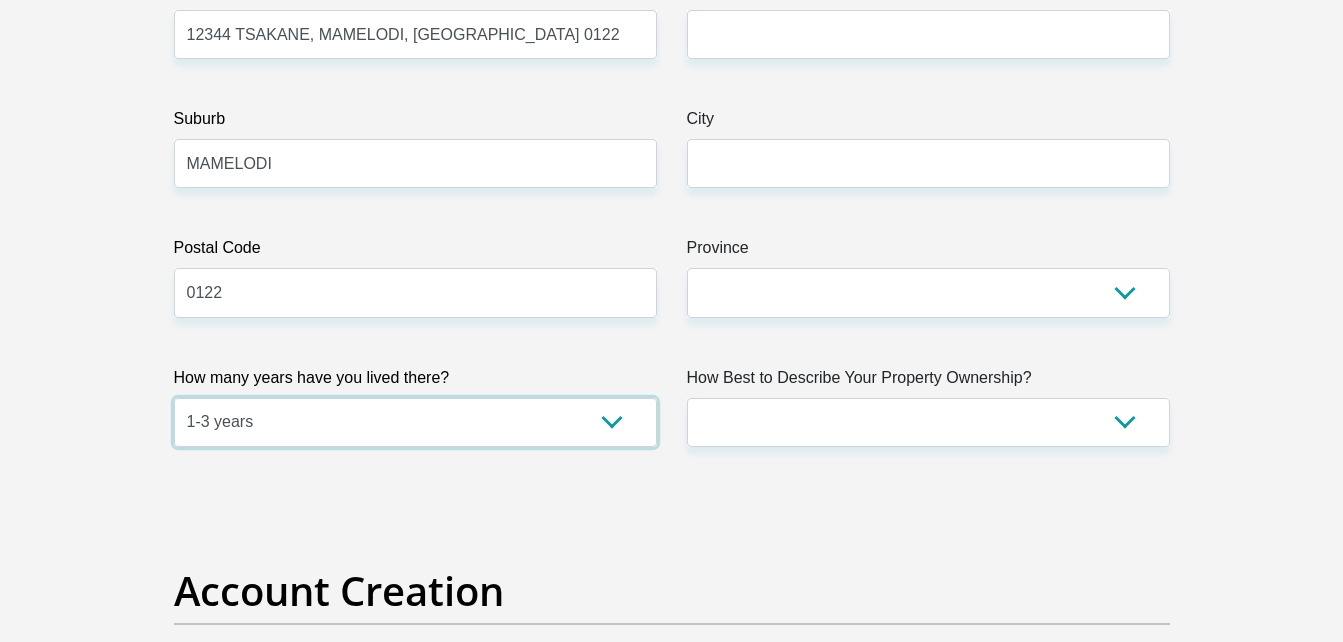 scroll, scrollTop: 1175, scrollLeft: 0, axis: vertical 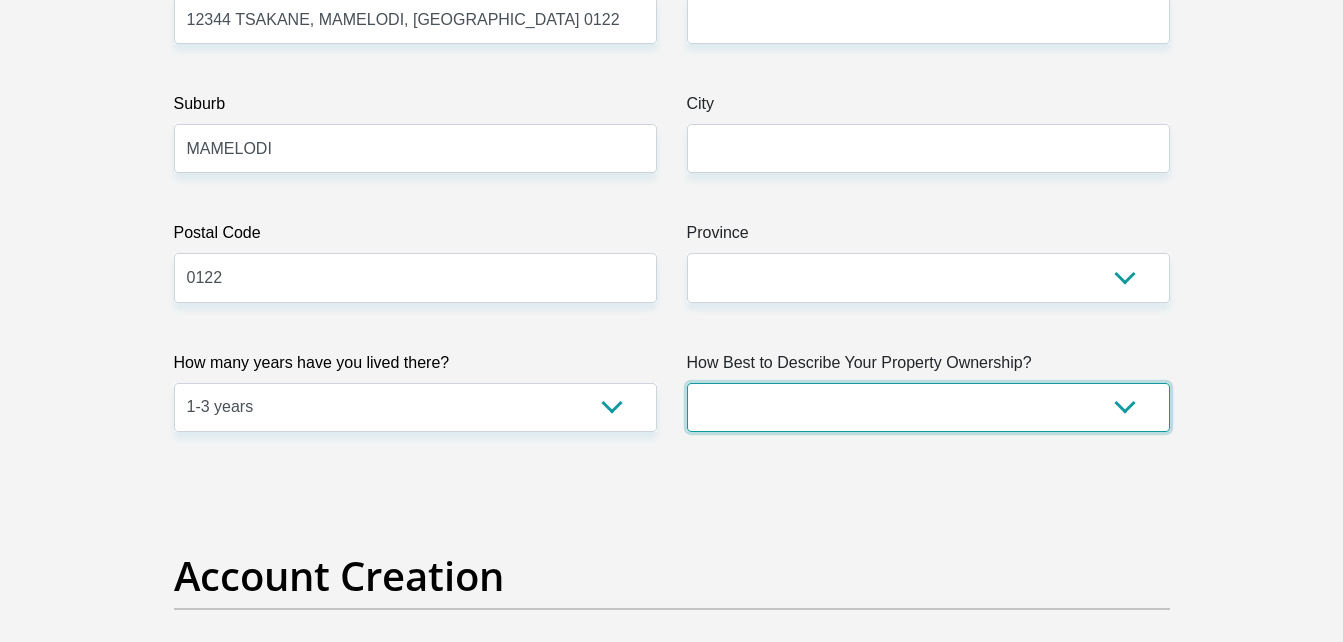 click on "Owned
Rented
Family Owned
Company Dwelling" at bounding box center (928, 407) 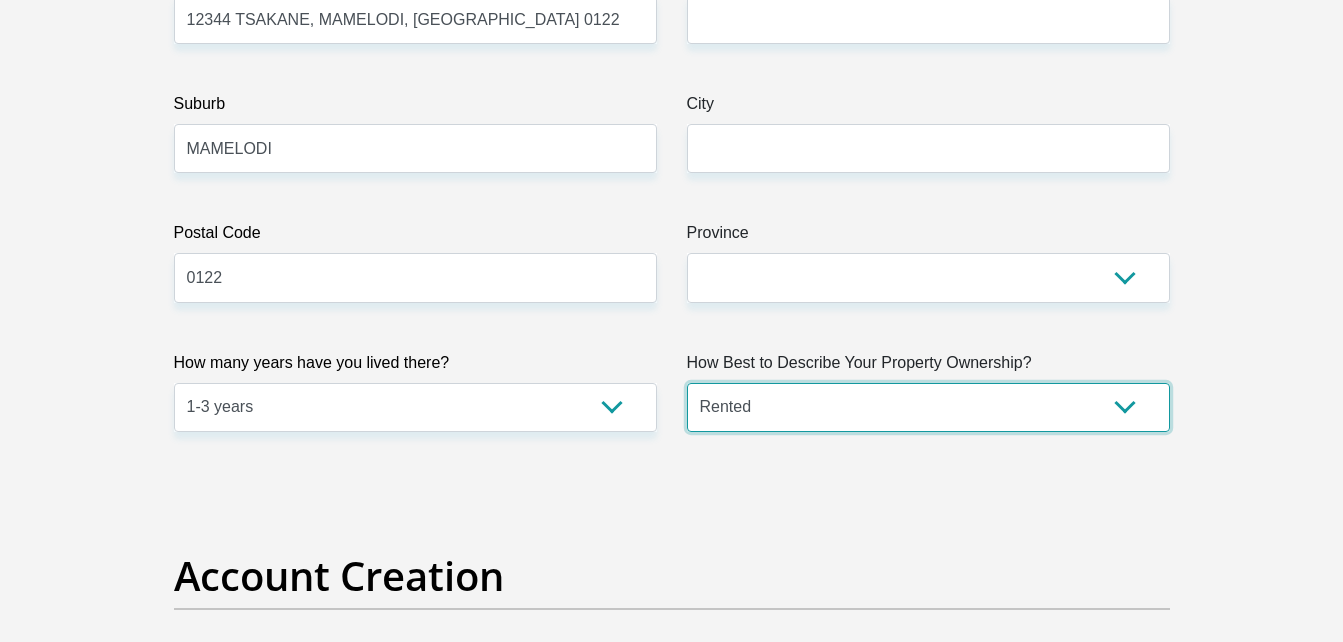 click on "Owned
Rented
Family Owned
Company Dwelling" at bounding box center [928, 407] 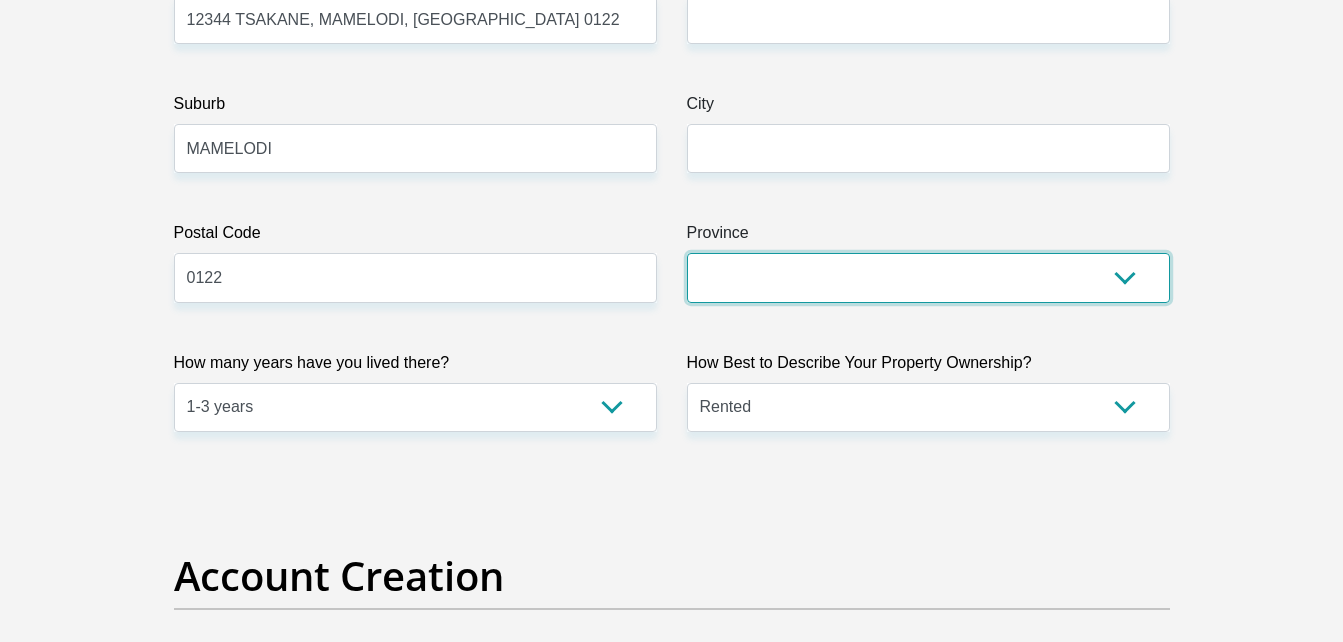 click on "Eastern Cape
Free State
[GEOGRAPHIC_DATA]
[GEOGRAPHIC_DATA][DATE]
[GEOGRAPHIC_DATA]
[GEOGRAPHIC_DATA]
[GEOGRAPHIC_DATA]
[GEOGRAPHIC_DATA]" at bounding box center [928, 277] 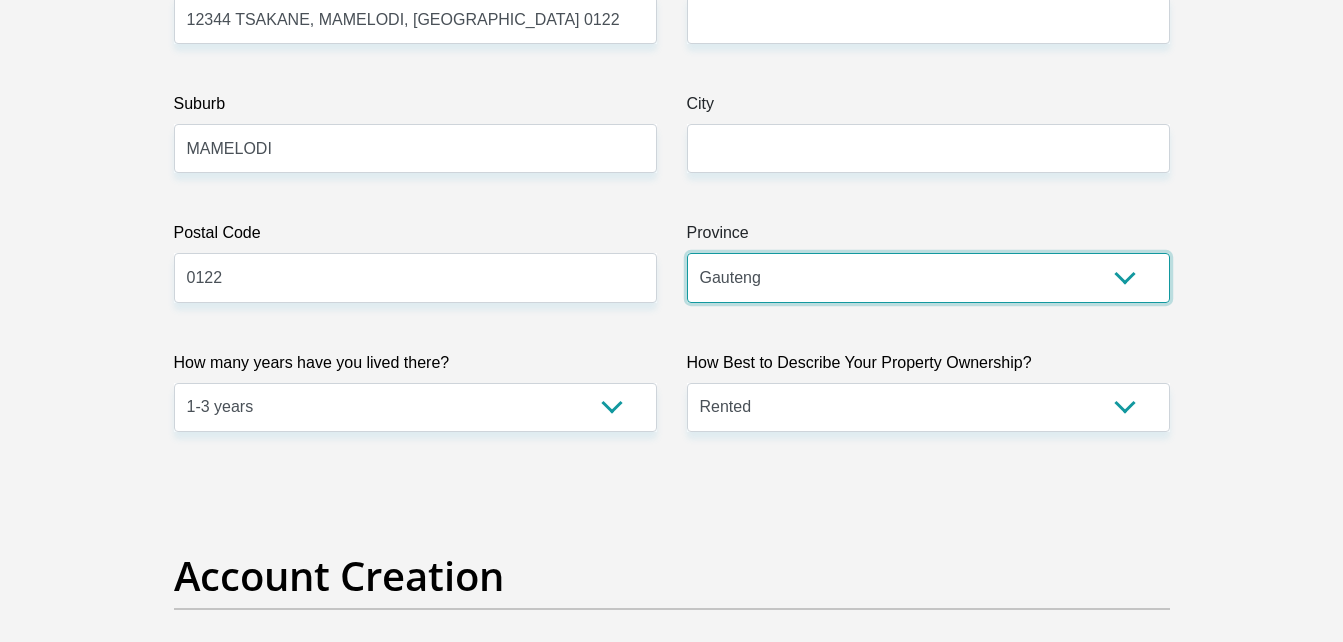 click on "Eastern Cape
Free State
[GEOGRAPHIC_DATA]
[GEOGRAPHIC_DATA][DATE]
[GEOGRAPHIC_DATA]
[GEOGRAPHIC_DATA]
[GEOGRAPHIC_DATA]
[GEOGRAPHIC_DATA]" at bounding box center (928, 277) 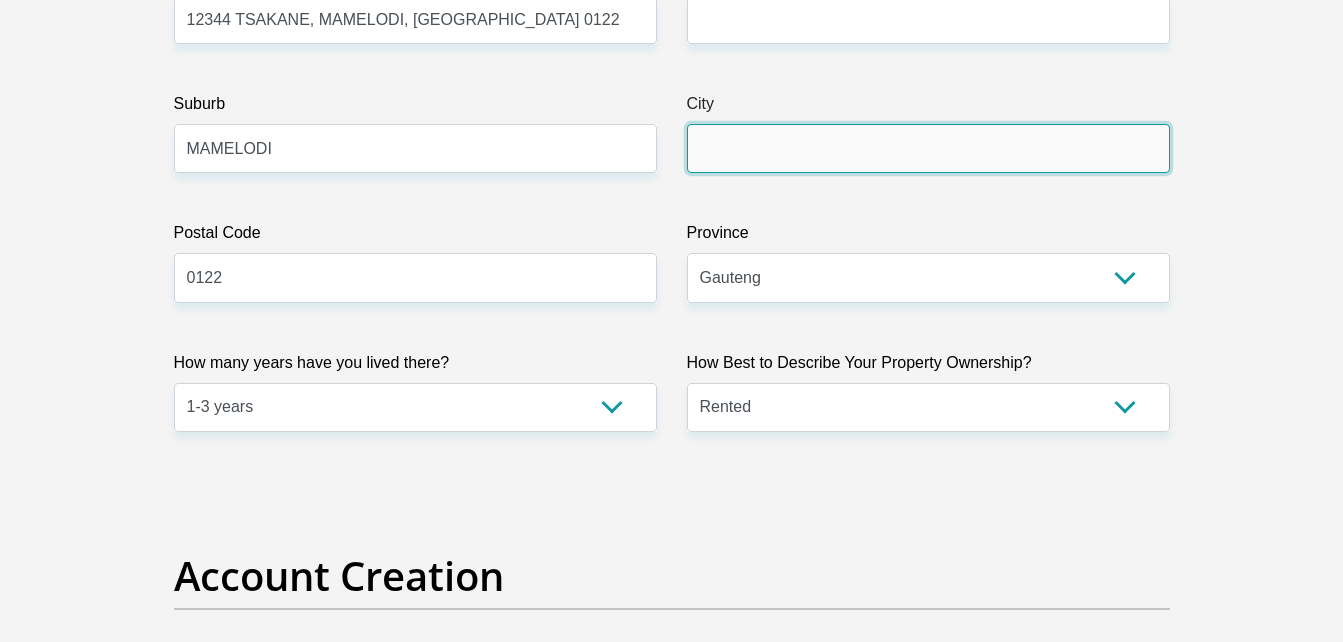 click on "City" at bounding box center [928, 148] 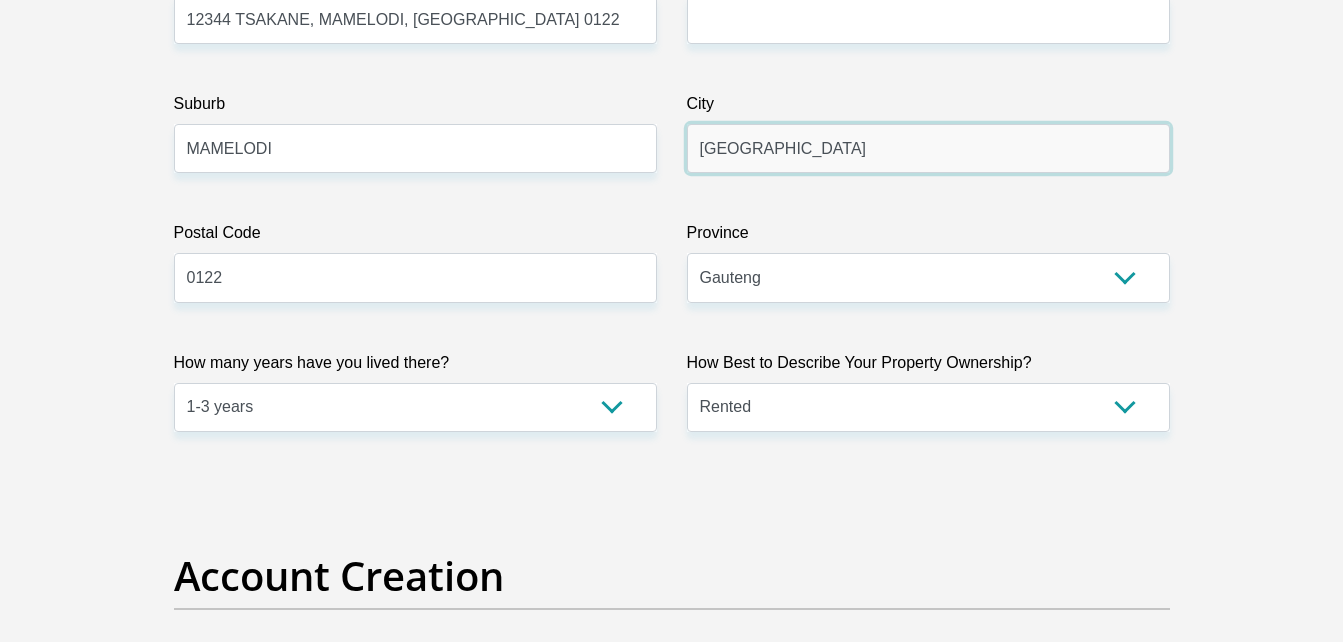 type on "[GEOGRAPHIC_DATA]" 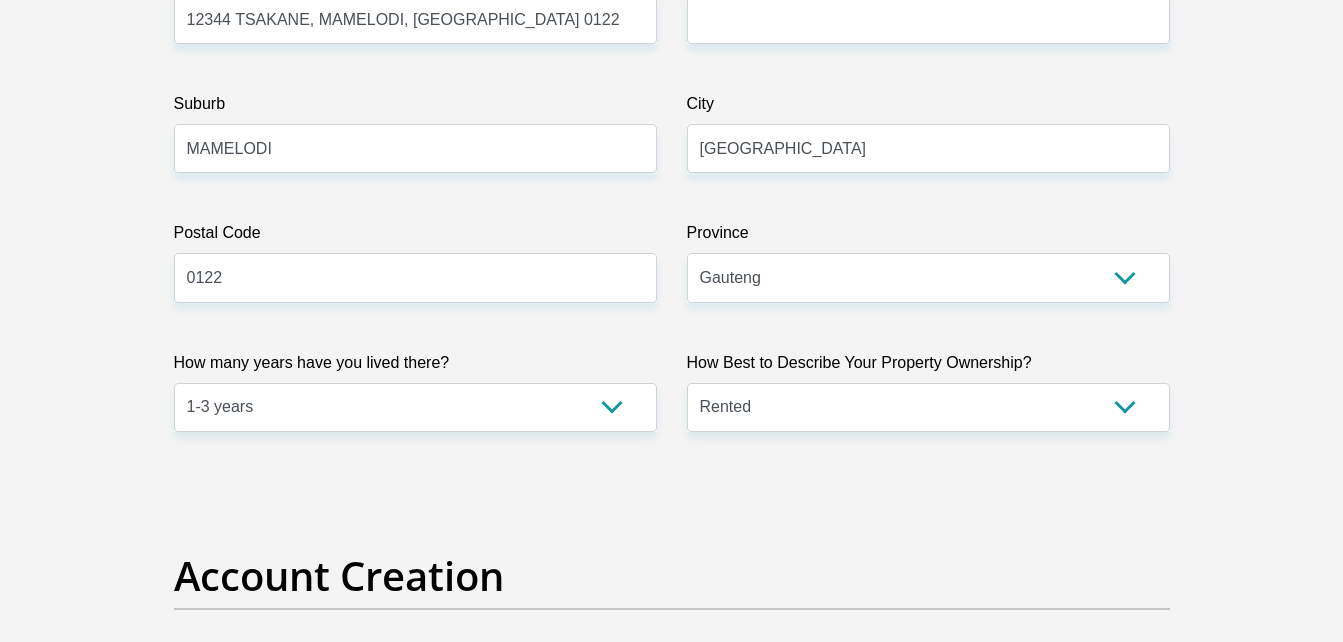 click on "Title
Mr
Ms
Mrs
Dr
[PERSON_NAME]
First Name
MPHELA
Surname
[PERSON_NAME]
ID Number
9711260948081
Please input valid ID number
Race
Black
Coloured
Indian
White
Other
Contact Number
0661143417
Please input valid contact number
Nationality
[GEOGRAPHIC_DATA]
[GEOGRAPHIC_DATA]
[GEOGRAPHIC_DATA]  [GEOGRAPHIC_DATA]  [GEOGRAPHIC_DATA]" at bounding box center [672, 2392] 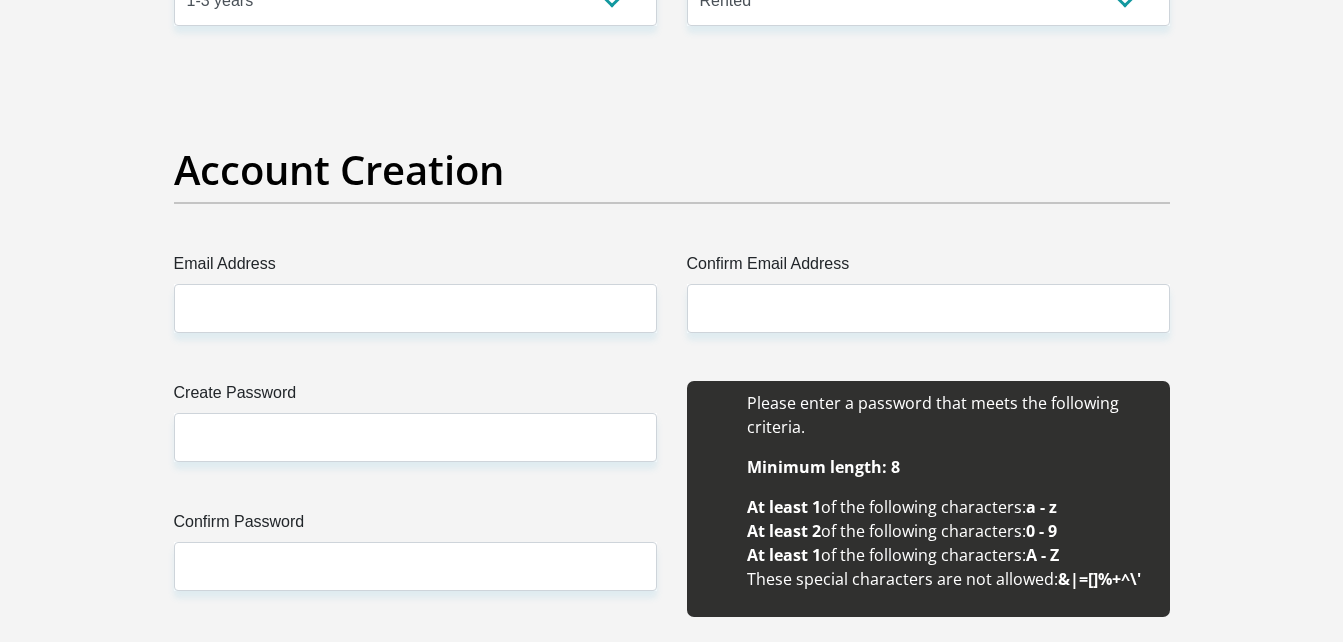 scroll, scrollTop: 1585, scrollLeft: 0, axis: vertical 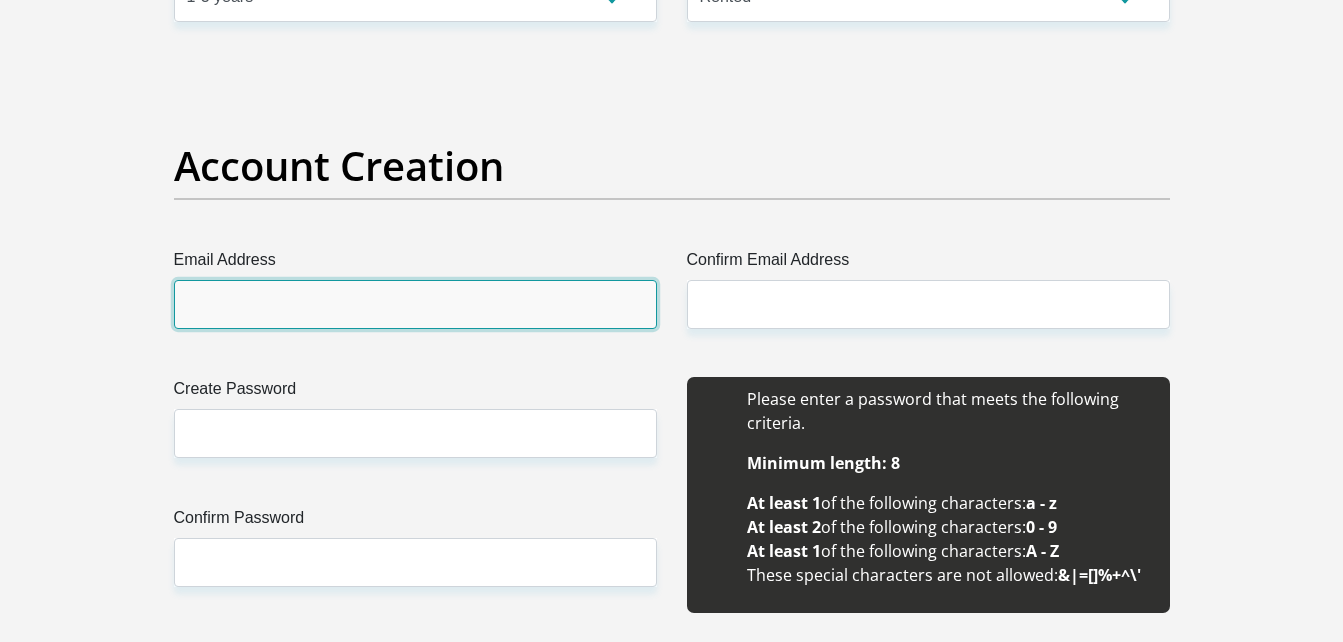 click on "Email Address" at bounding box center [415, 304] 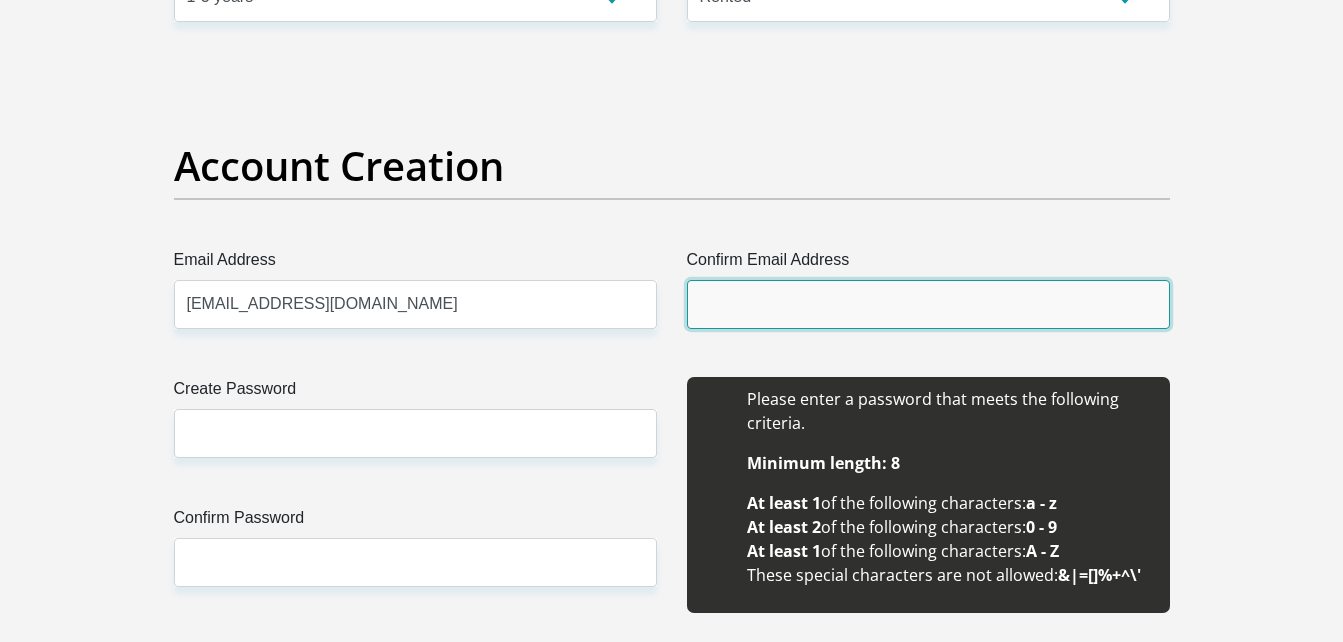 type on "[EMAIL_ADDRESS][DOMAIN_NAME]" 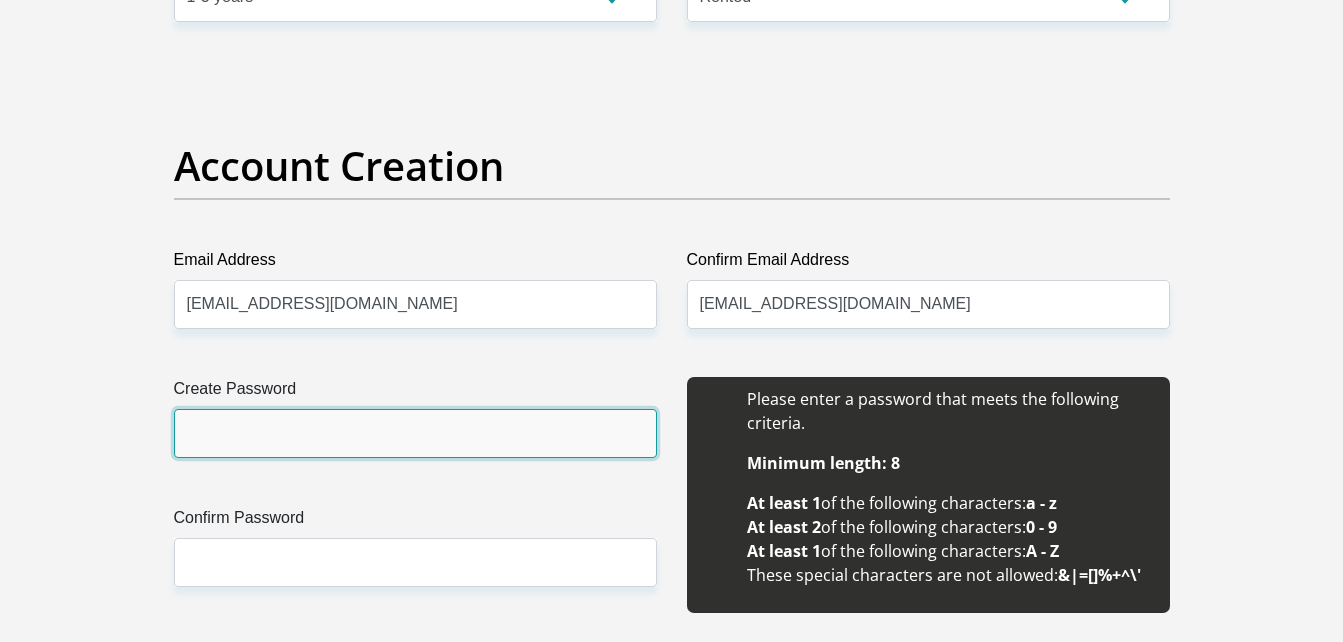 click on "Create Password" at bounding box center (415, 433) 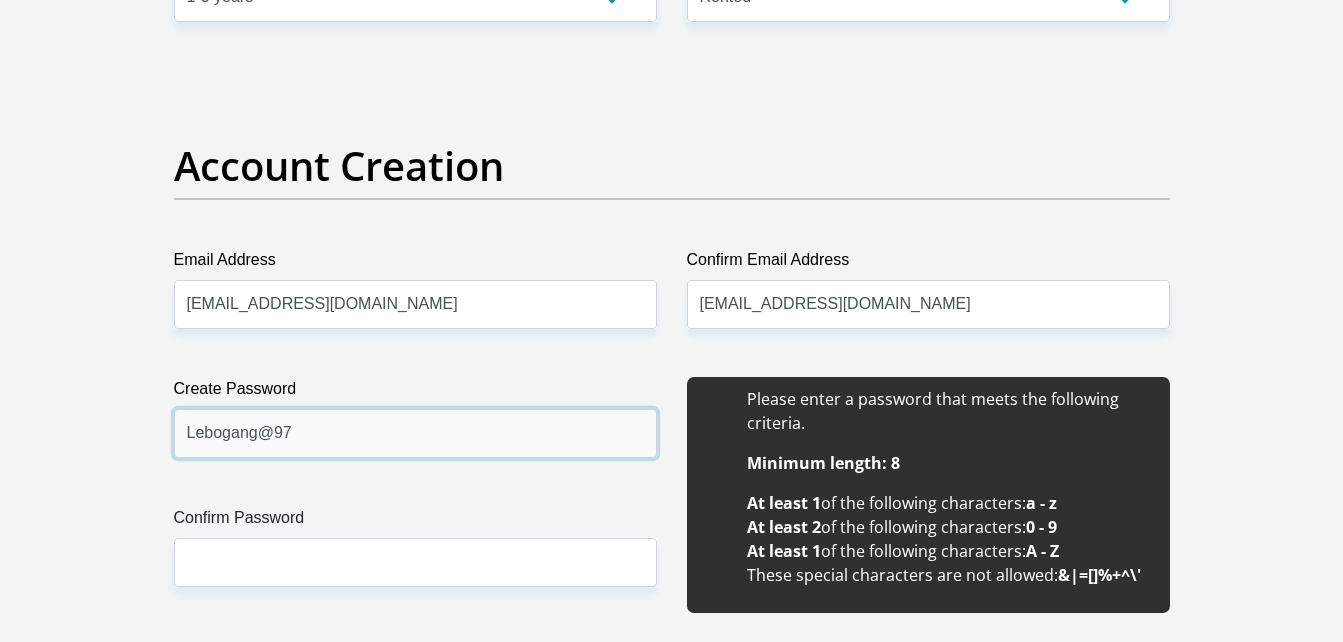 type on "Lebogang@97" 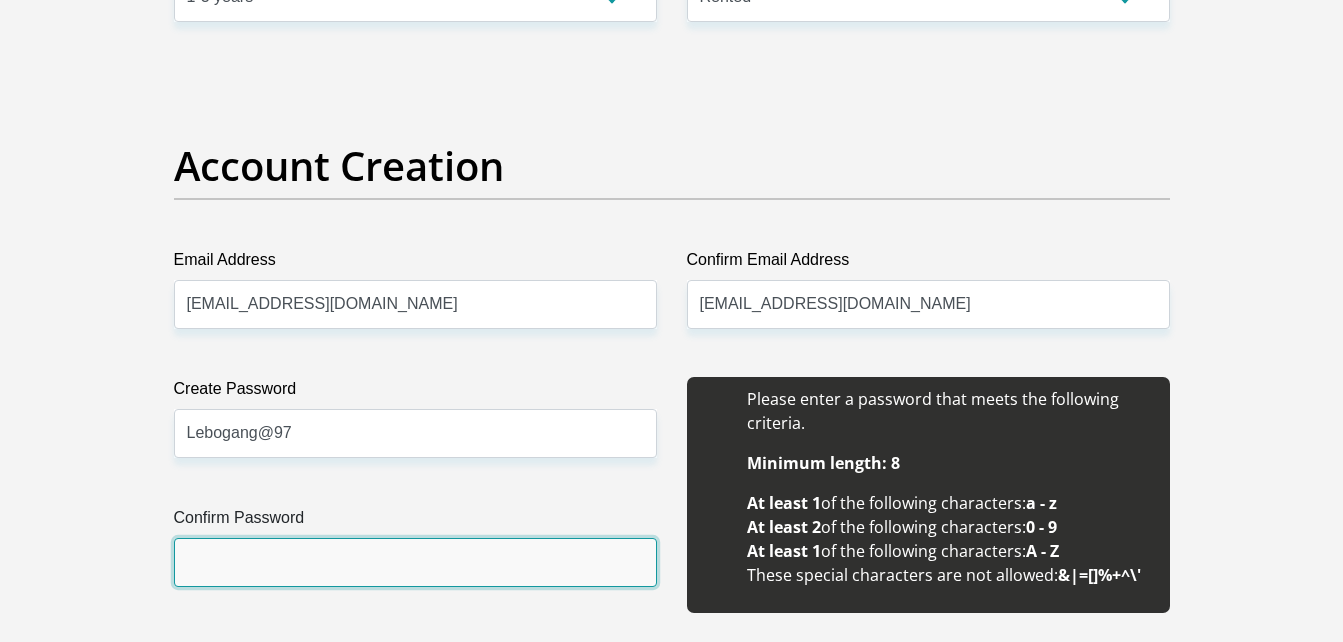click on "Confirm Password" at bounding box center (415, 562) 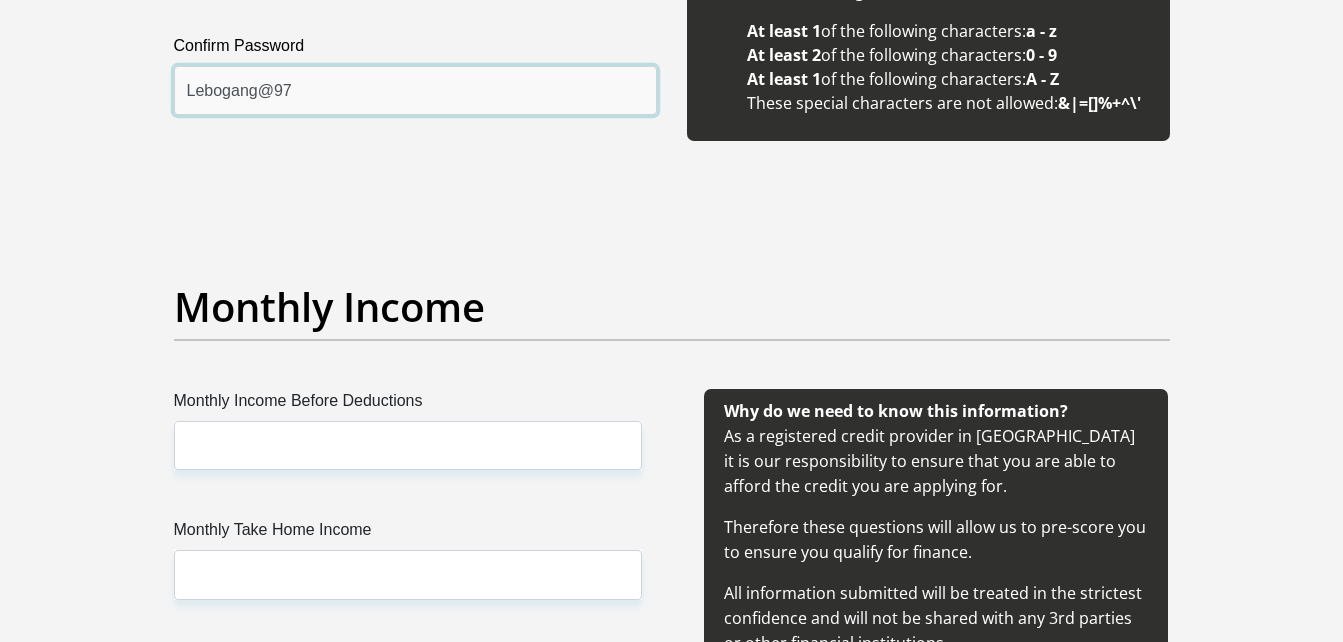 scroll, scrollTop: 2064, scrollLeft: 0, axis: vertical 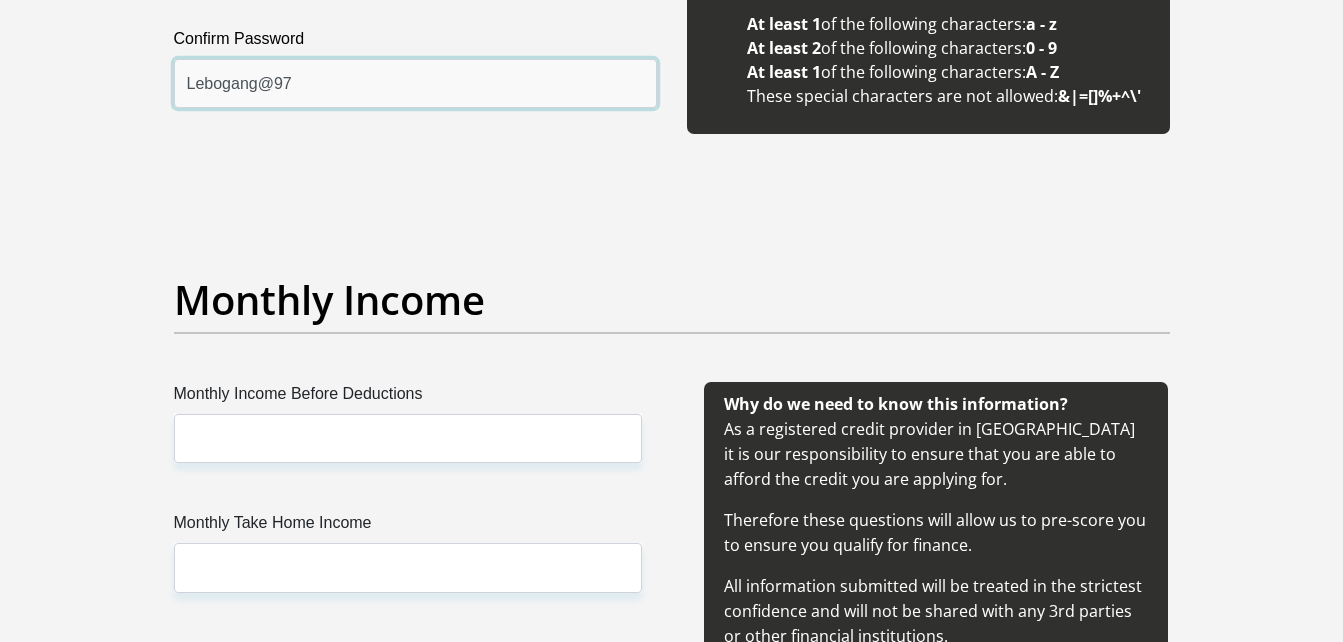 type on "Lebogang@97" 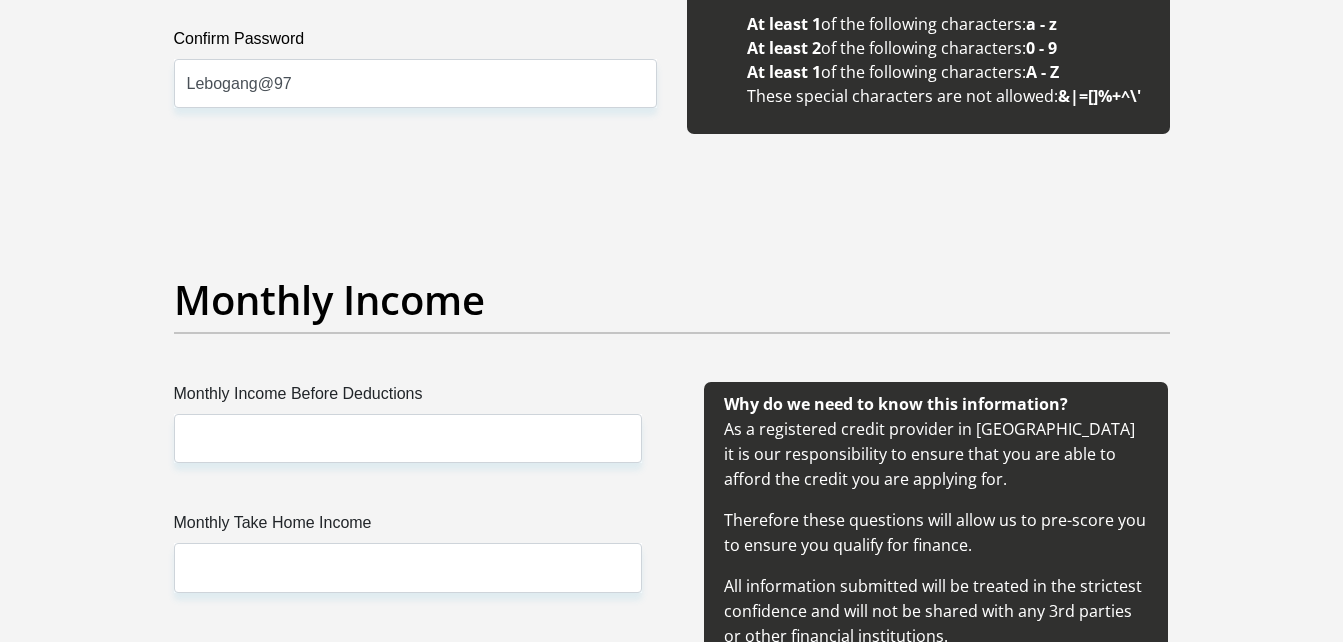 click on "Monthly Income" at bounding box center (672, 300) 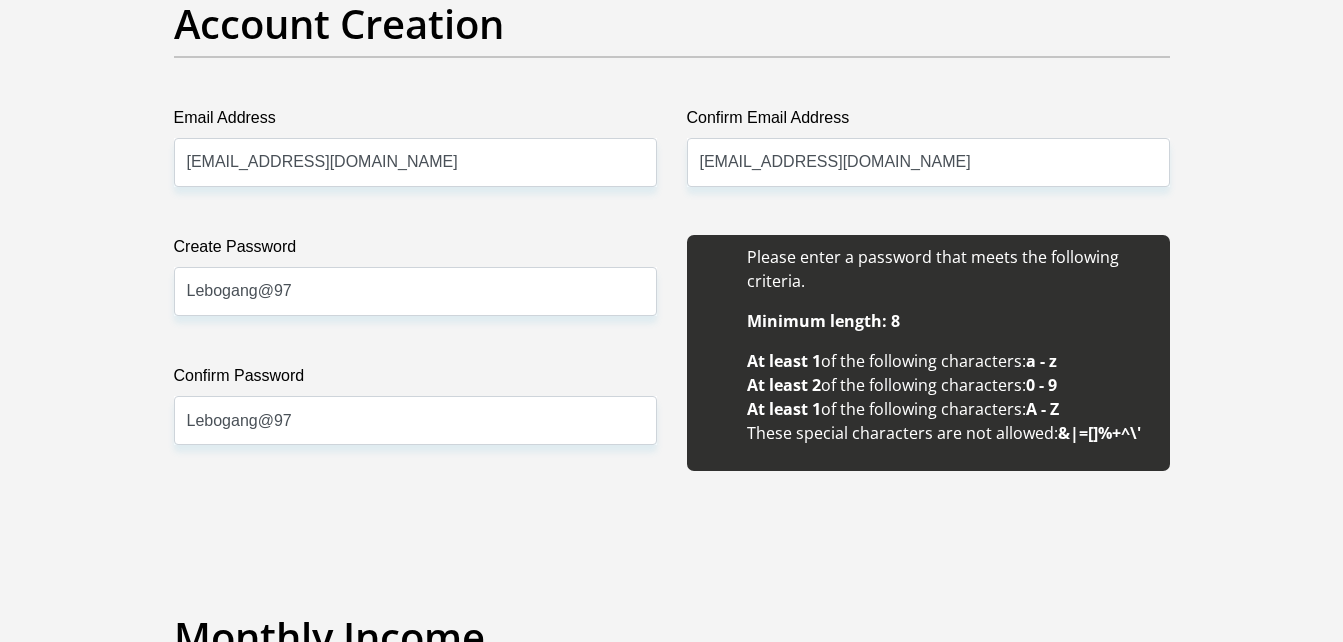 scroll, scrollTop: 1716, scrollLeft: 0, axis: vertical 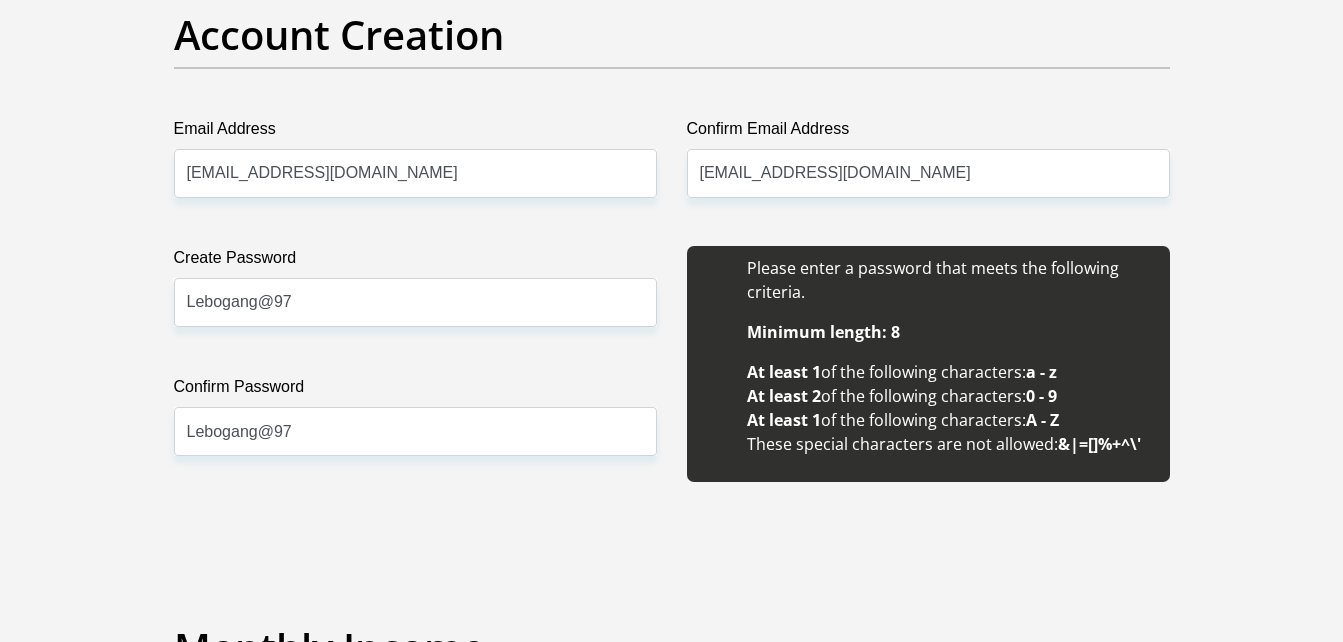 click on "Title
Mr
Ms
Mrs
Dr
[PERSON_NAME]
First Name
MPHELA
Surname
[PERSON_NAME]
ID Number
9711260948081
Please input valid ID number
Race
Black
Coloured
Indian
White
Other
Contact Number
0661143417
Please input valid contact number
Nationality
[GEOGRAPHIC_DATA]
[GEOGRAPHIC_DATA]
[GEOGRAPHIC_DATA]  [GEOGRAPHIC_DATA]  [GEOGRAPHIC_DATA]" at bounding box center [672, 1851] 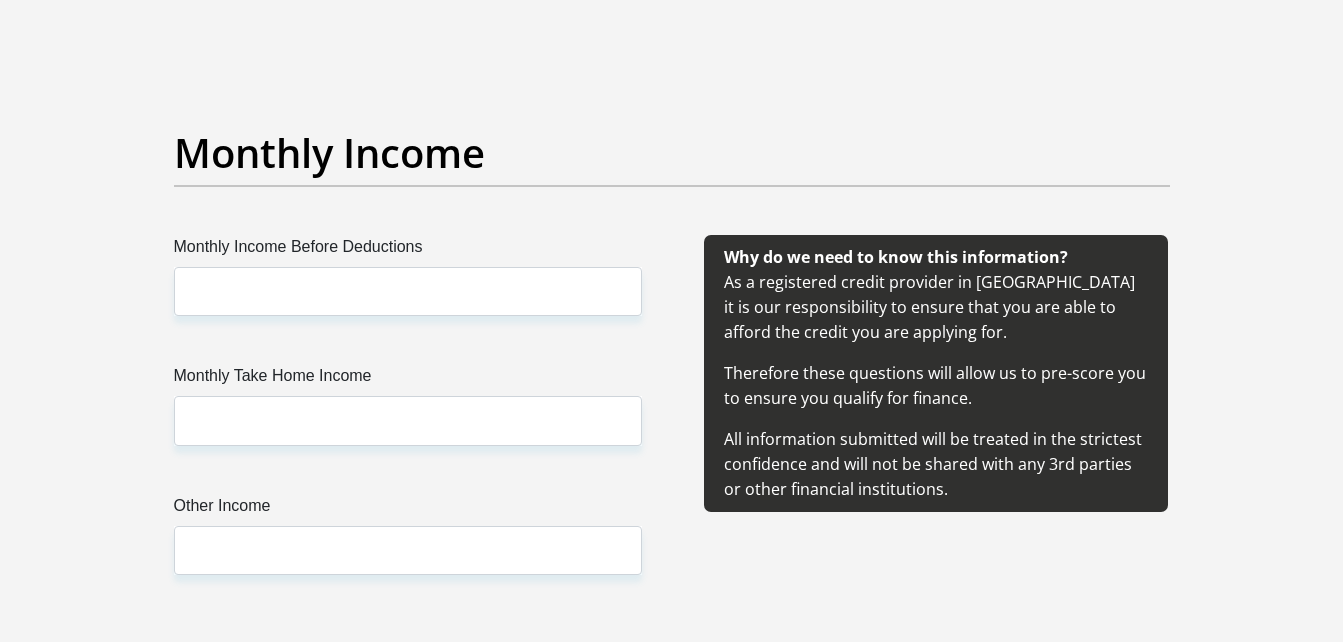 scroll, scrollTop: 2212, scrollLeft: 0, axis: vertical 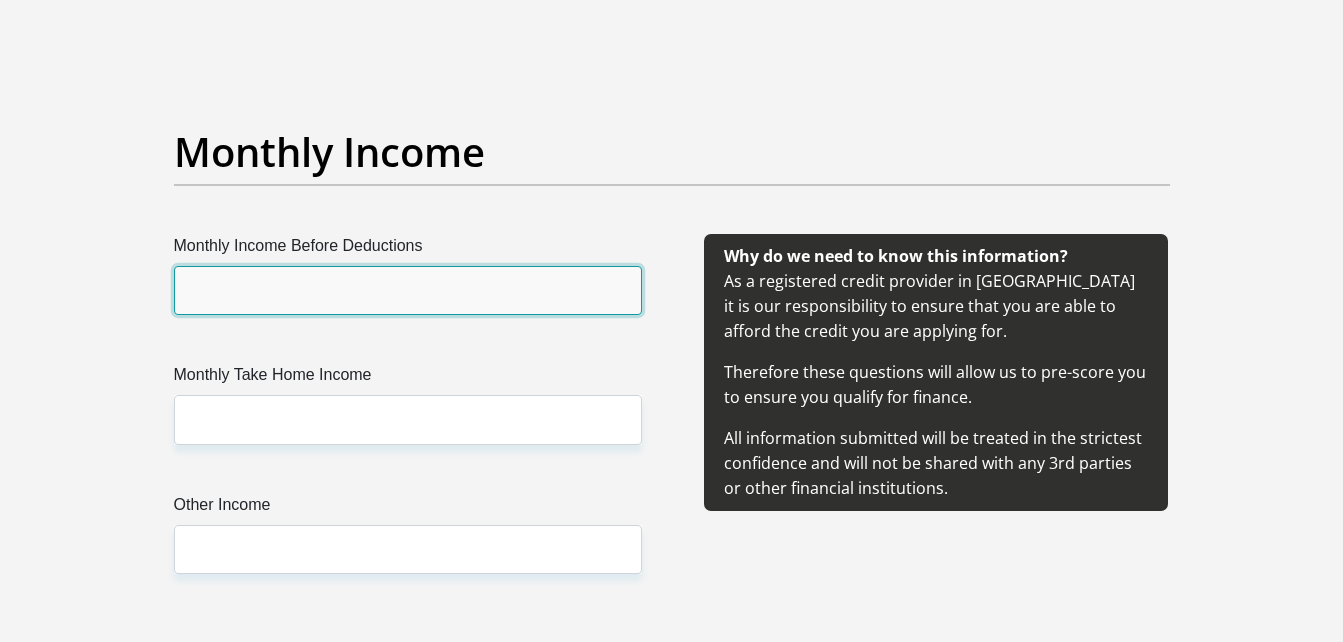 click on "Monthly Income Before Deductions" at bounding box center (408, 290) 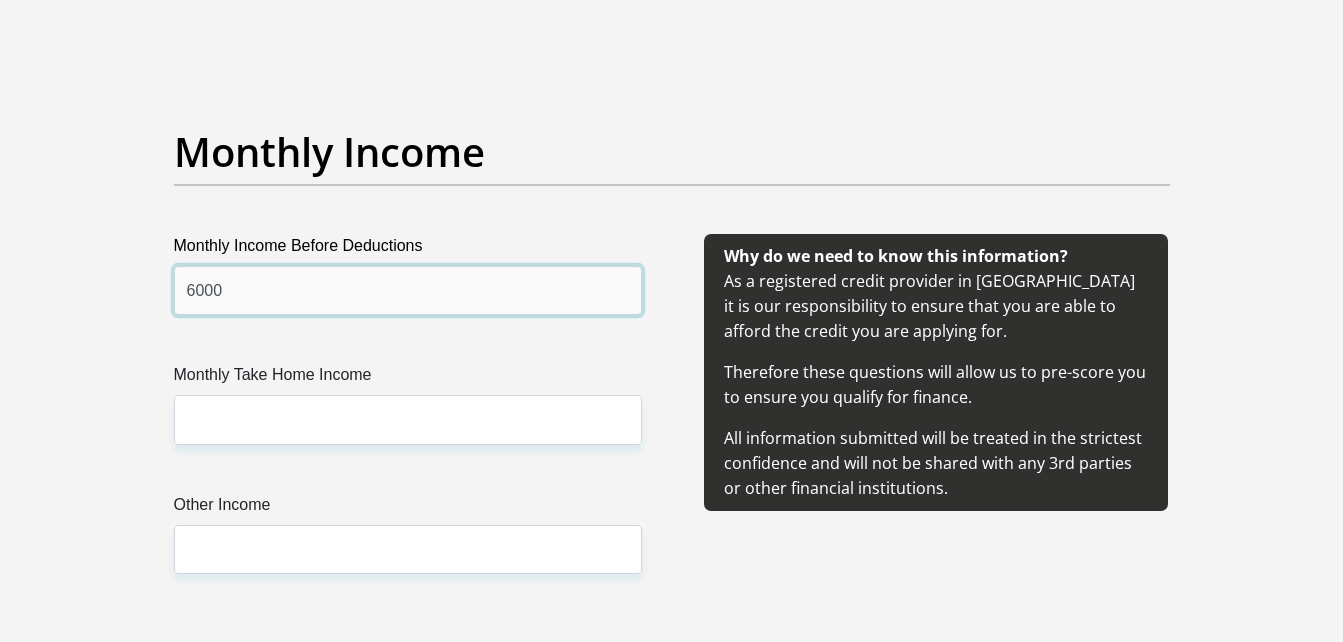 type on "6000" 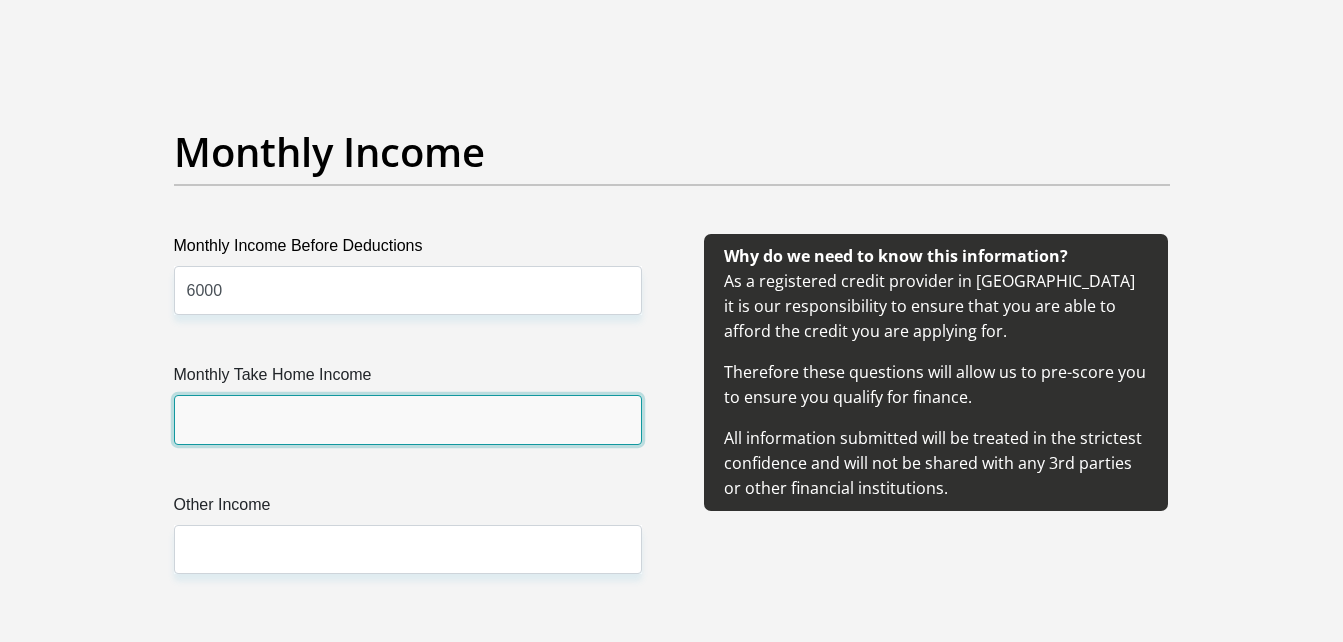 click on "Monthly Take Home Income" at bounding box center (408, 419) 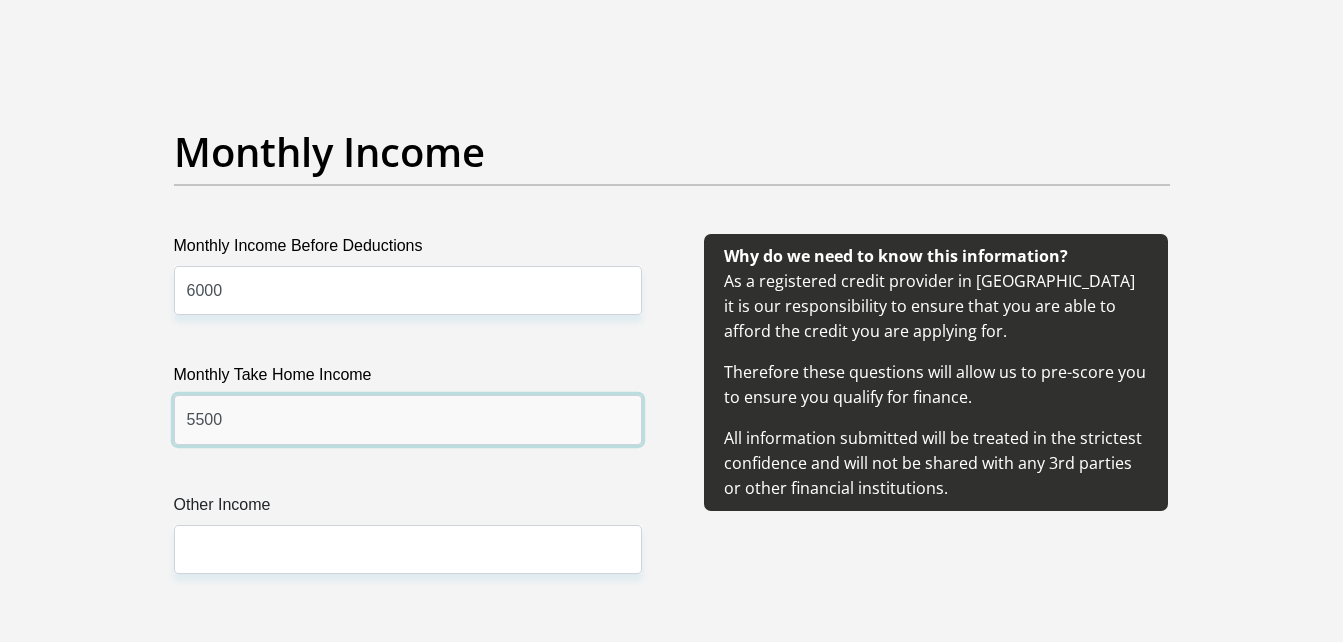 type on "5500" 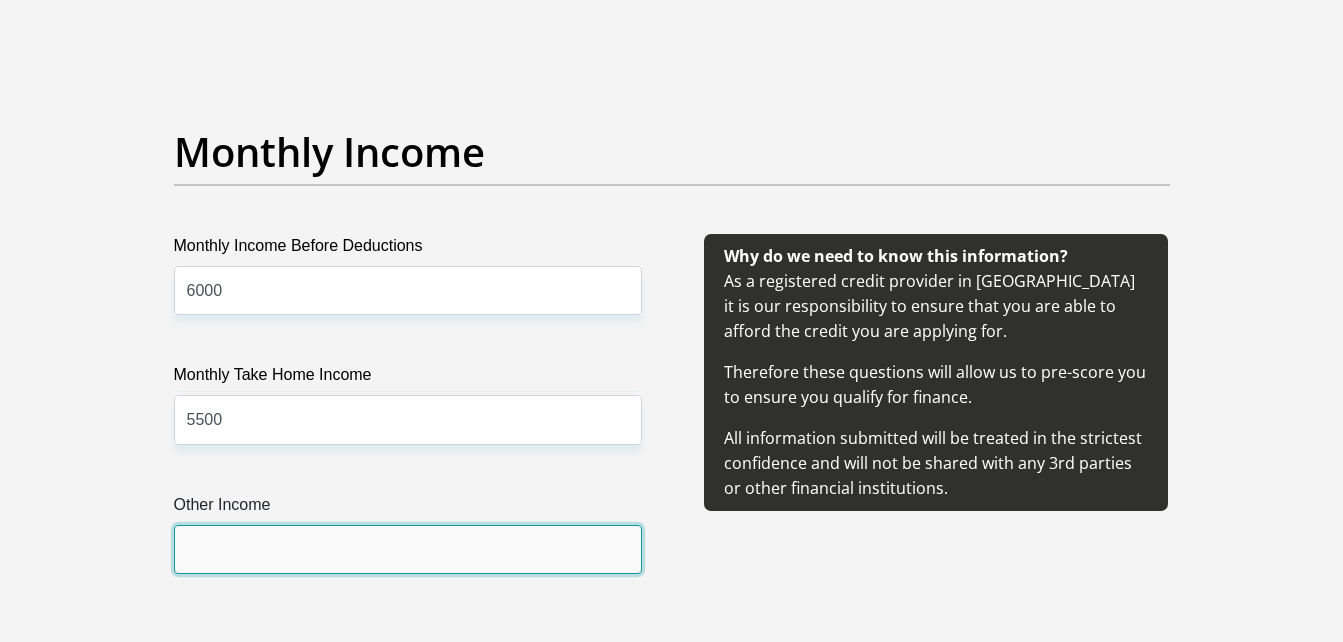 click on "Other Income" at bounding box center [408, 549] 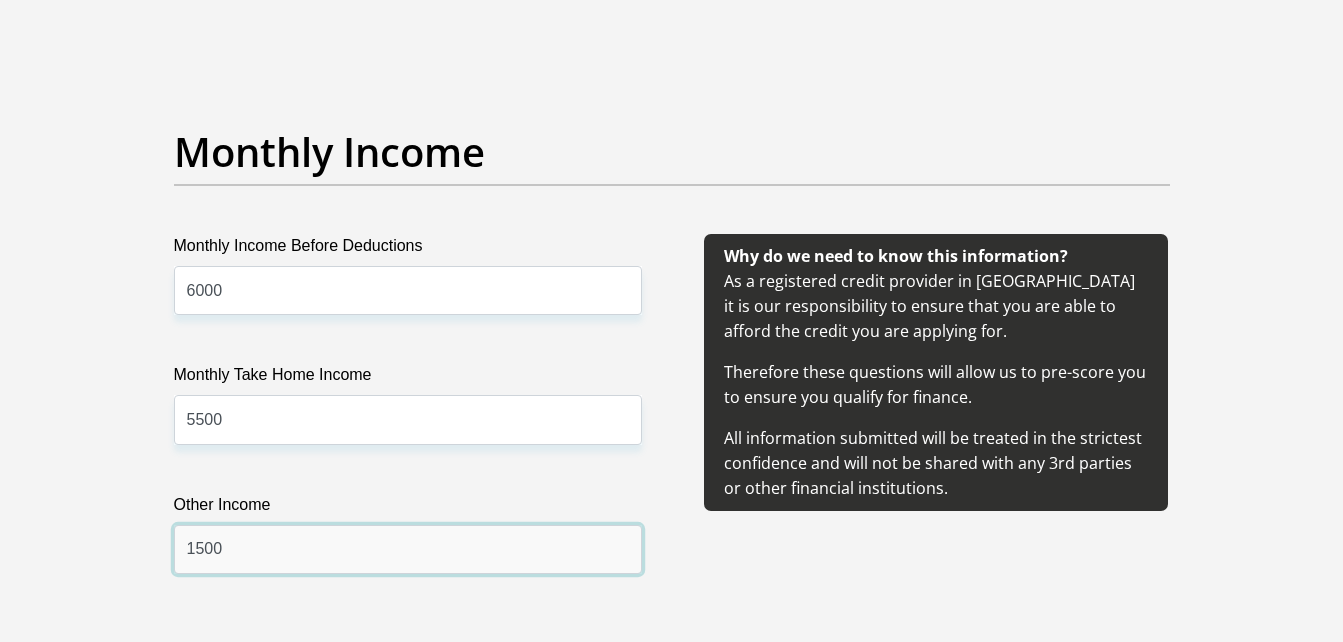 type on "1500" 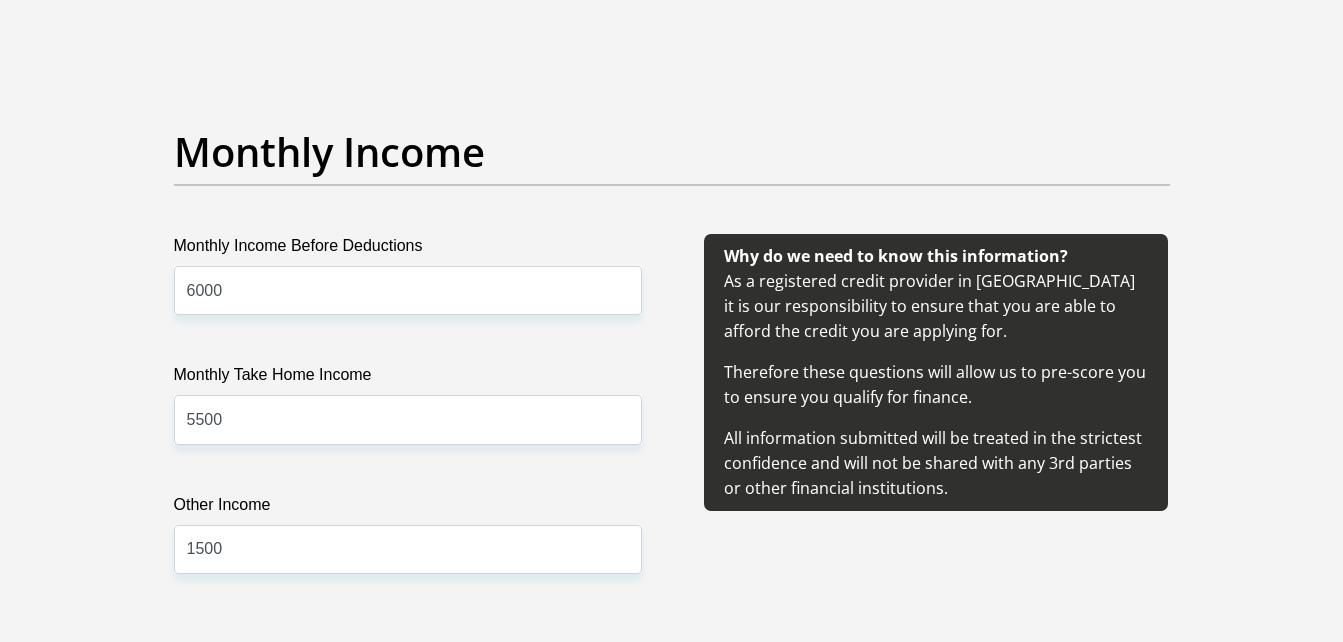 click on "Why do we need to know this information?
As a registered credit provider in [GEOGRAPHIC_DATA] it is our responsibility
to ensure that you are able to afford the credit you are applying for.
Therefore these questions will allow us to pre-score you to ensure you qualify for finance.
All information submitted will be treated in the strictest confidence
and will not be shared with any 3rd parties or other financial institutions." at bounding box center [936, 428] 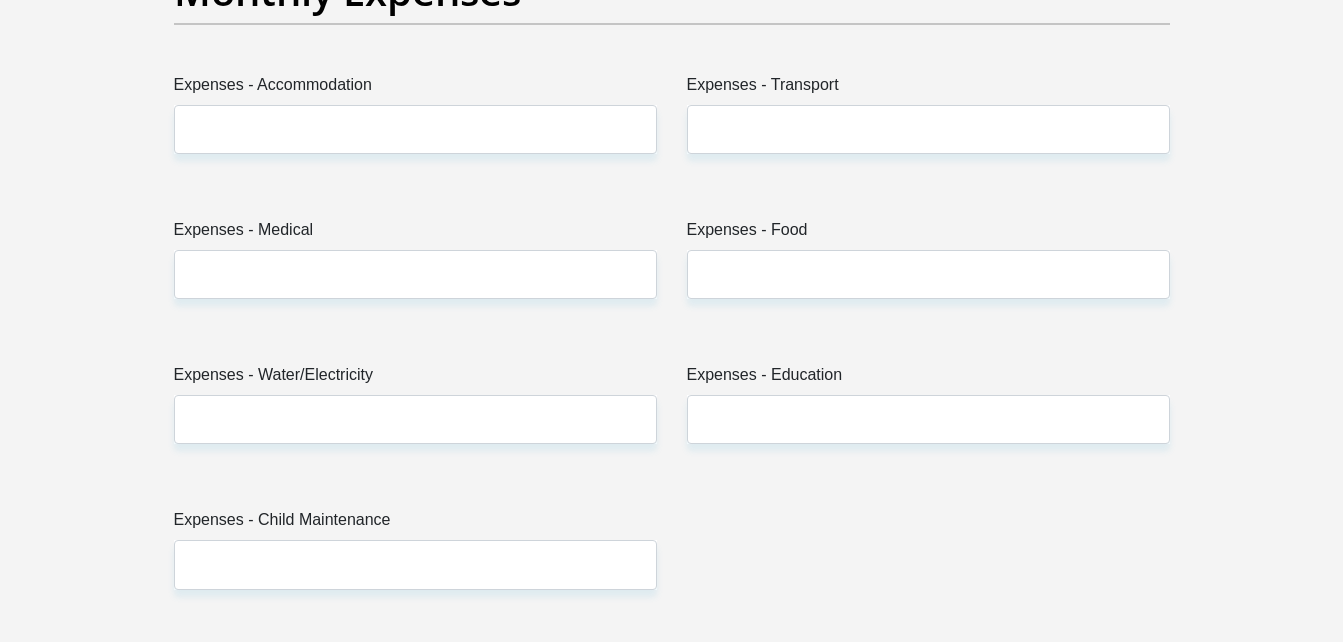 scroll, scrollTop: 2940, scrollLeft: 0, axis: vertical 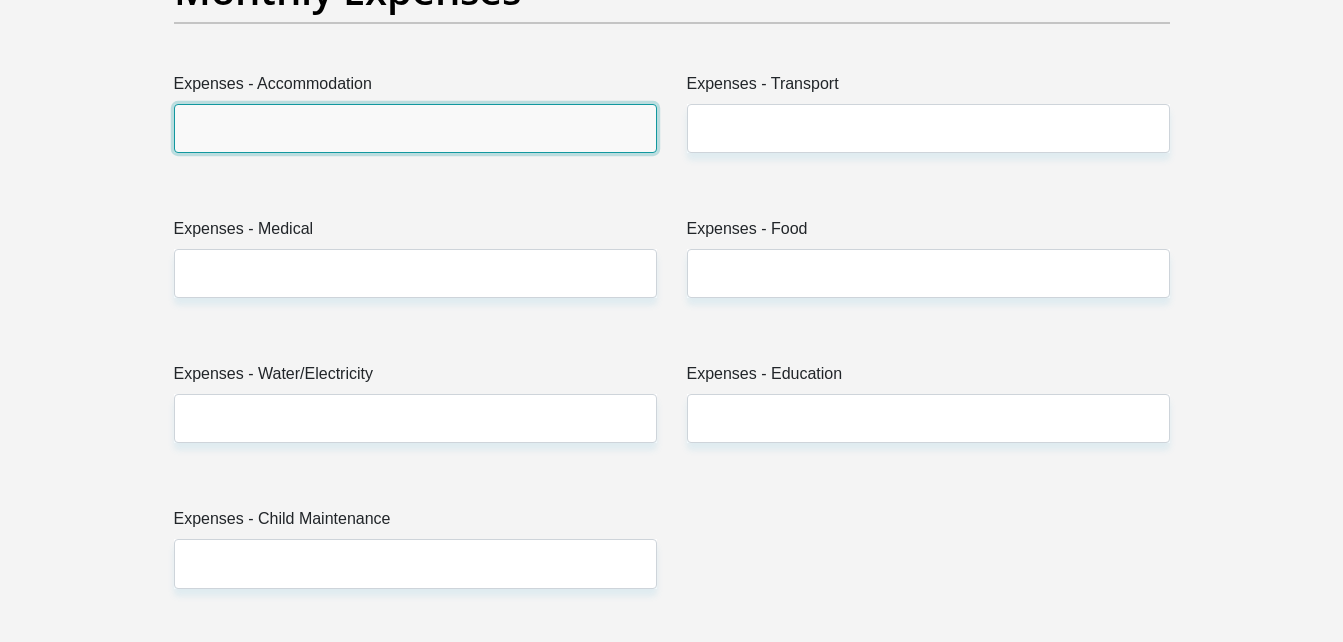 click on "Expenses - Accommodation" at bounding box center (415, 128) 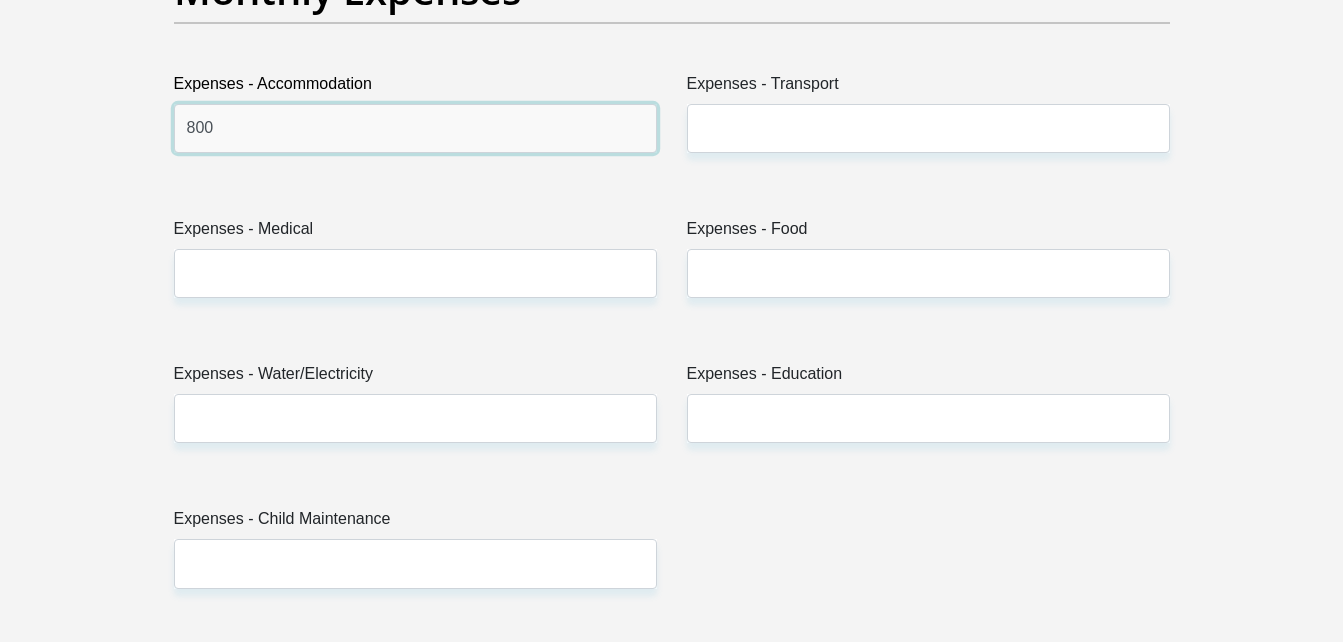 type on "800" 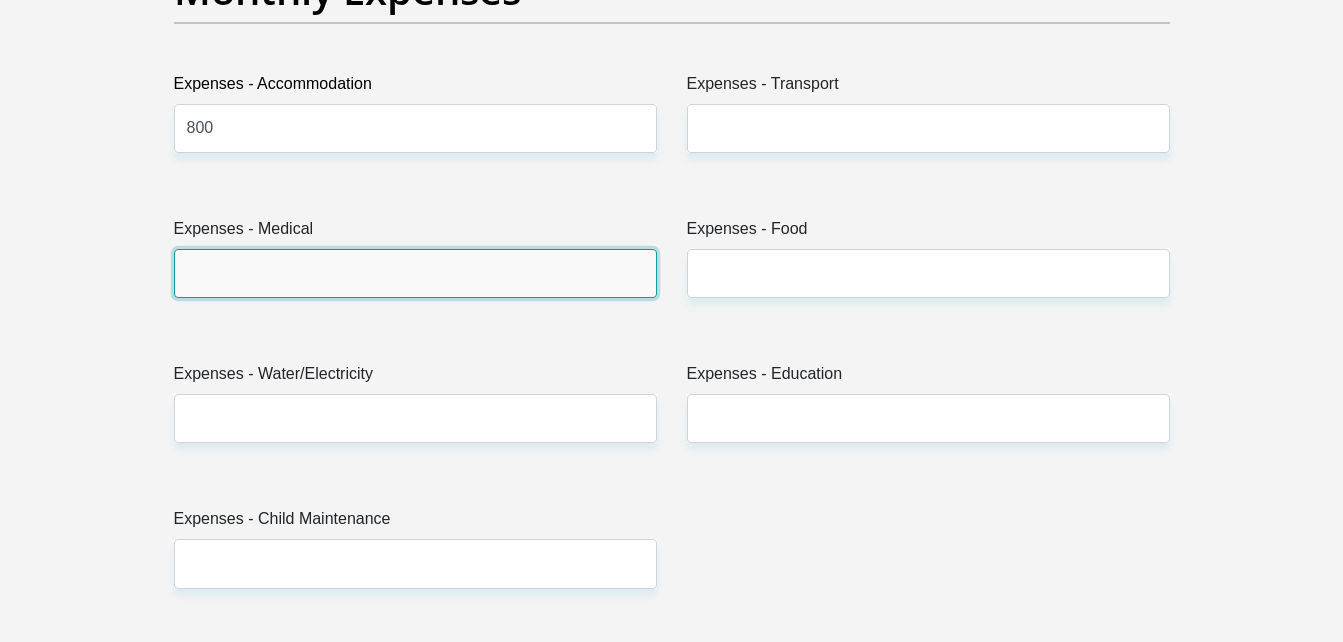 click on "Expenses - Medical" at bounding box center (415, 273) 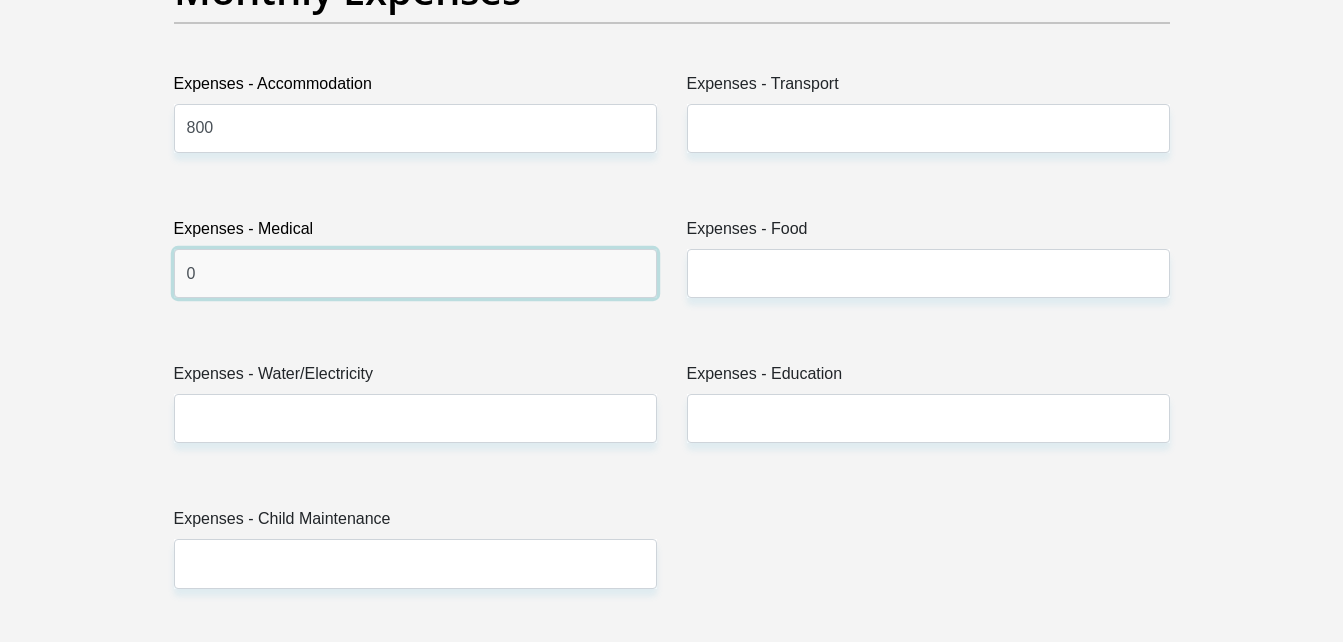 type on "0" 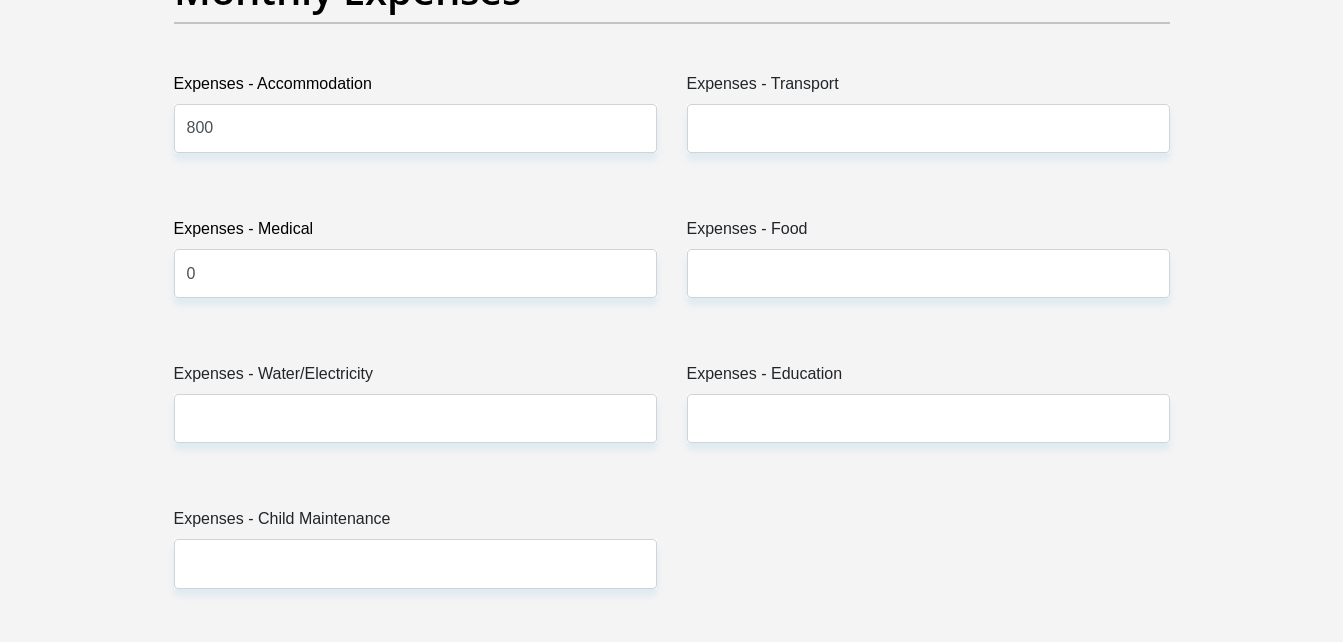 click on "Expenses - Water/Electricity" at bounding box center (415, 410) 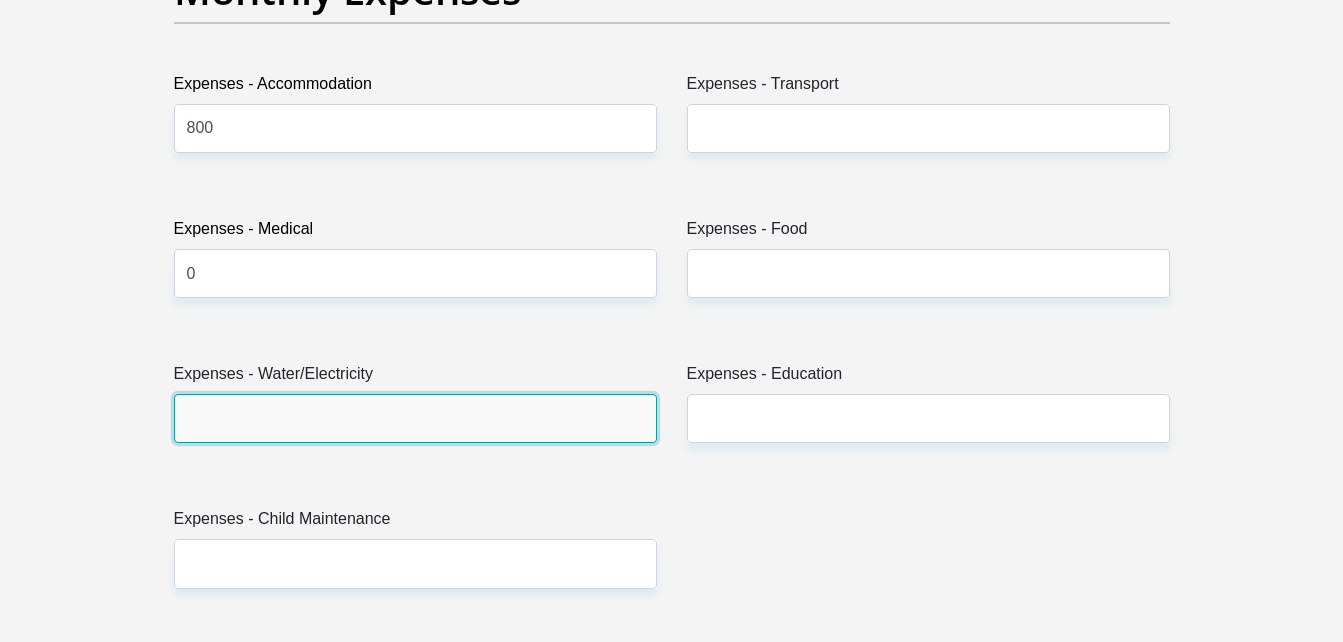click on "Expenses - Water/Electricity" at bounding box center [415, 418] 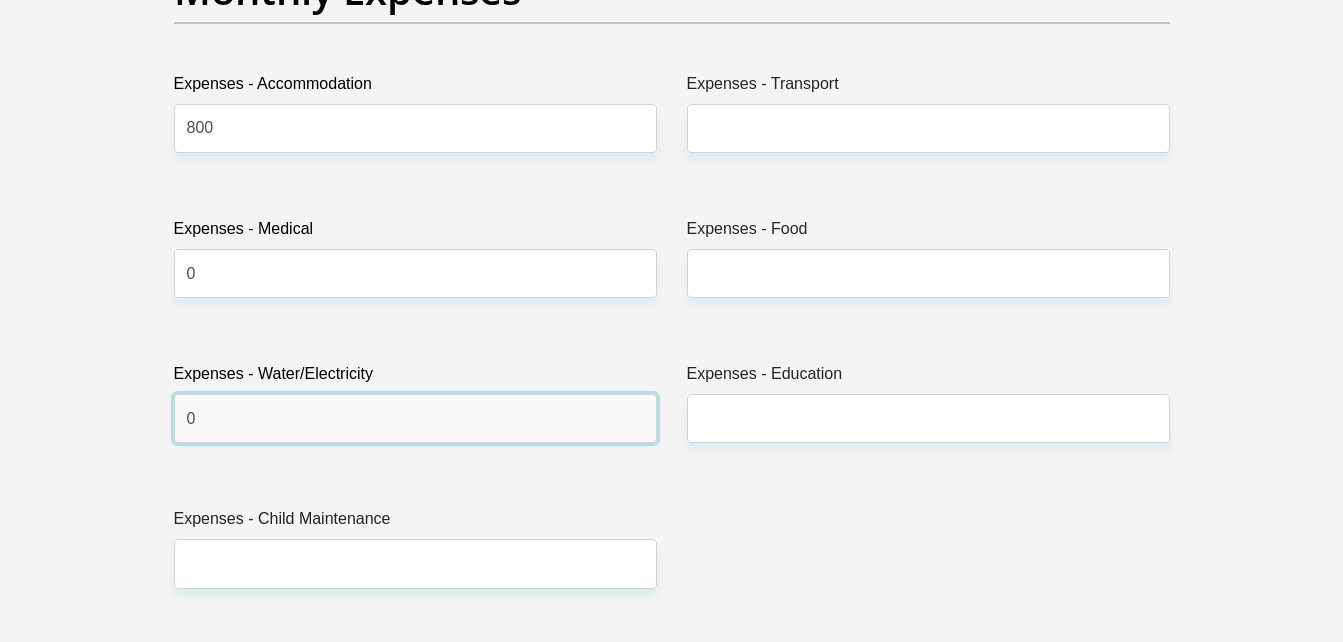 type on "0" 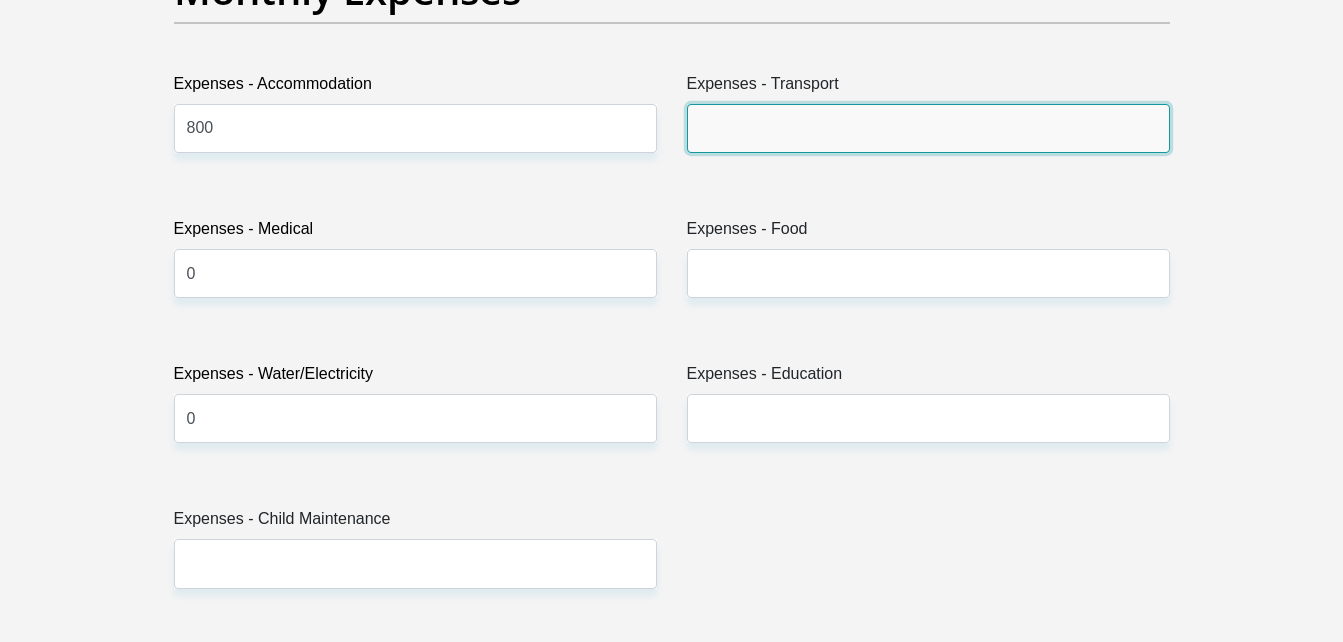 click on "Expenses - Transport" at bounding box center (928, 128) 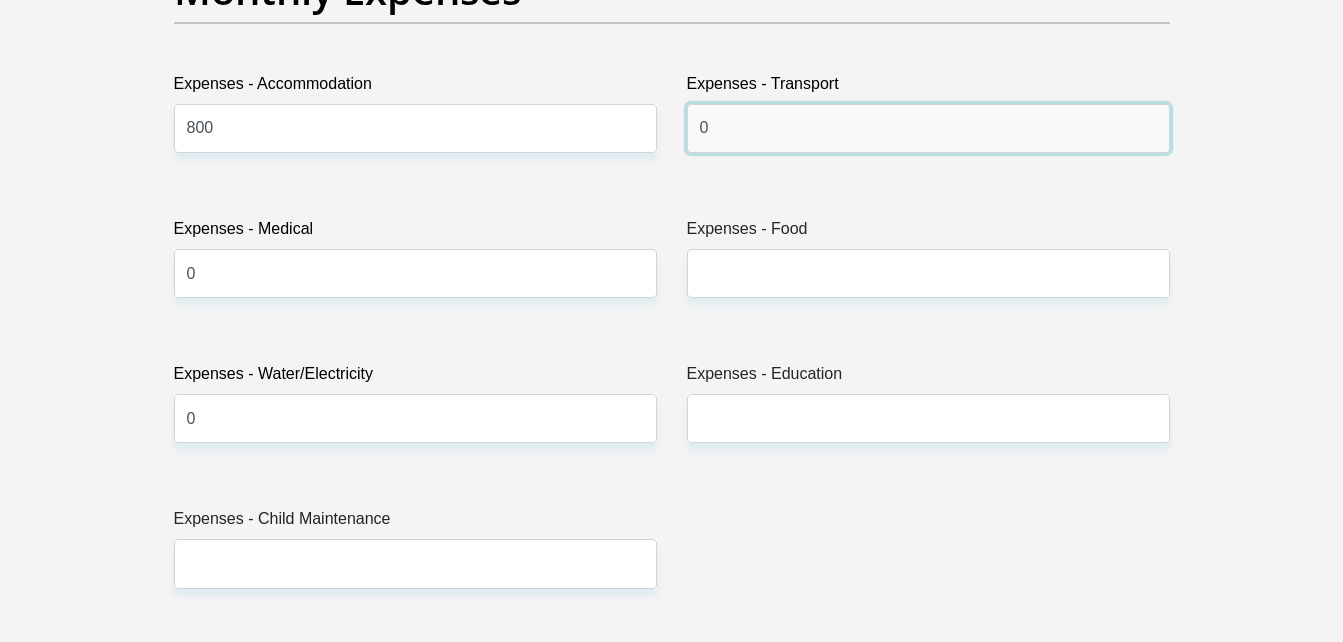 type on "0" 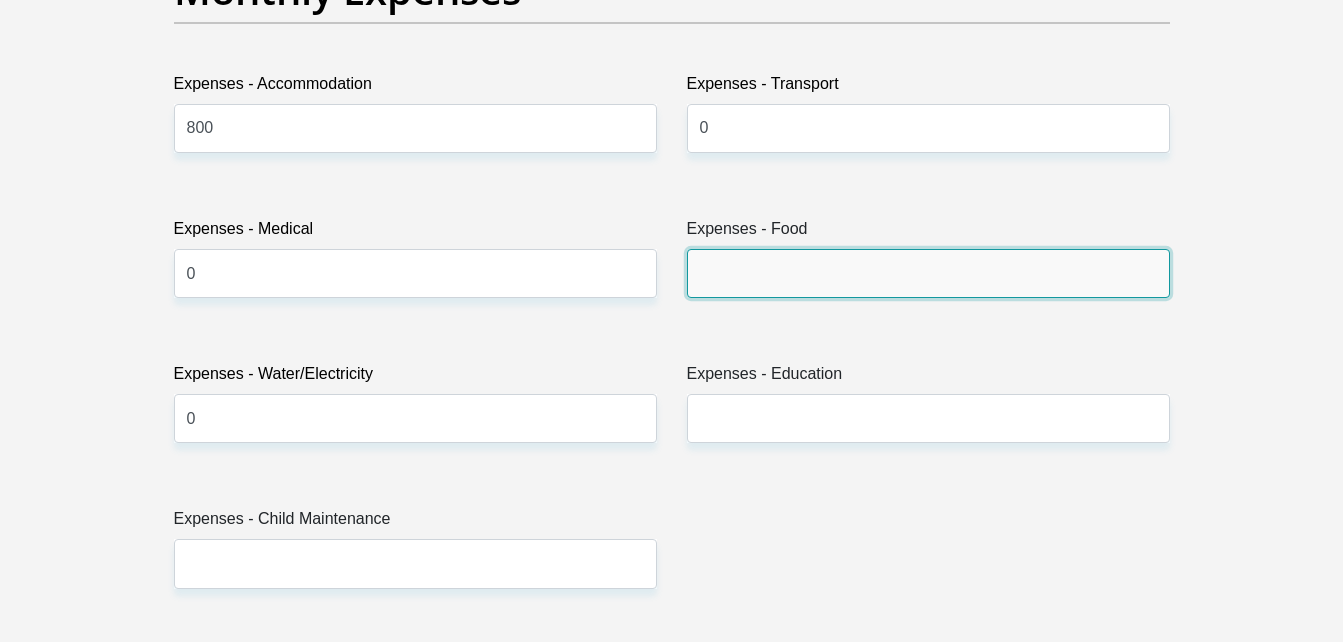click on "Expenses - Food" at bounding box center [928, 273] 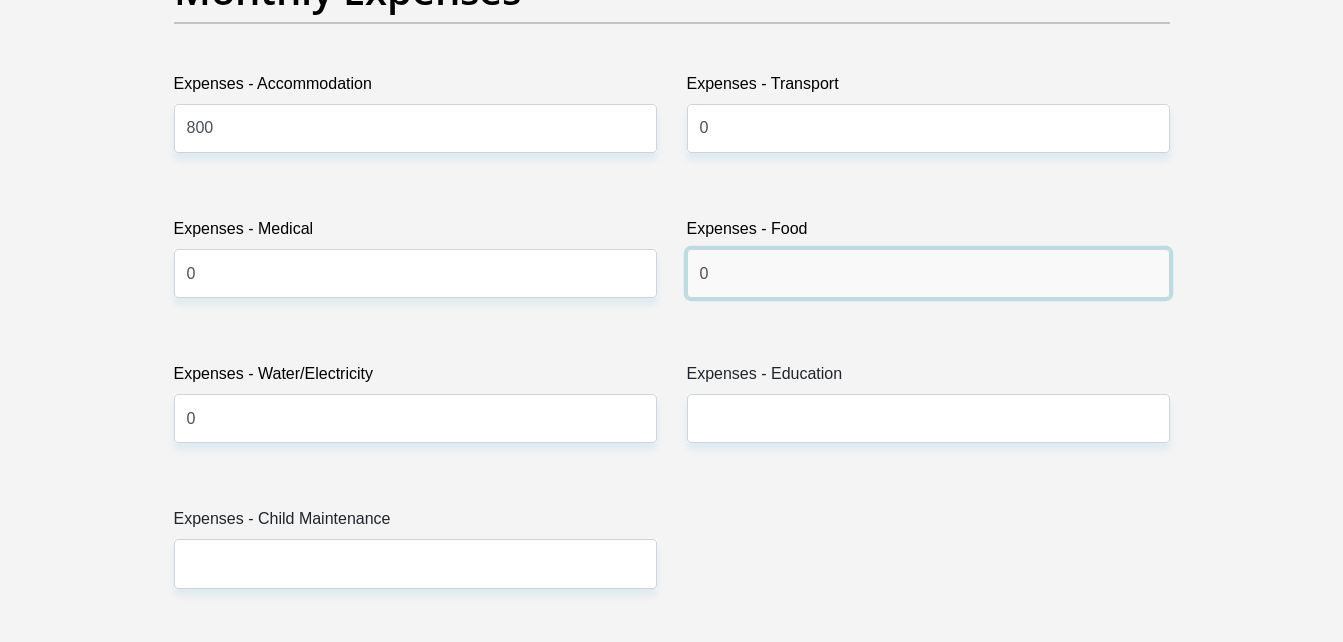 type on "0" 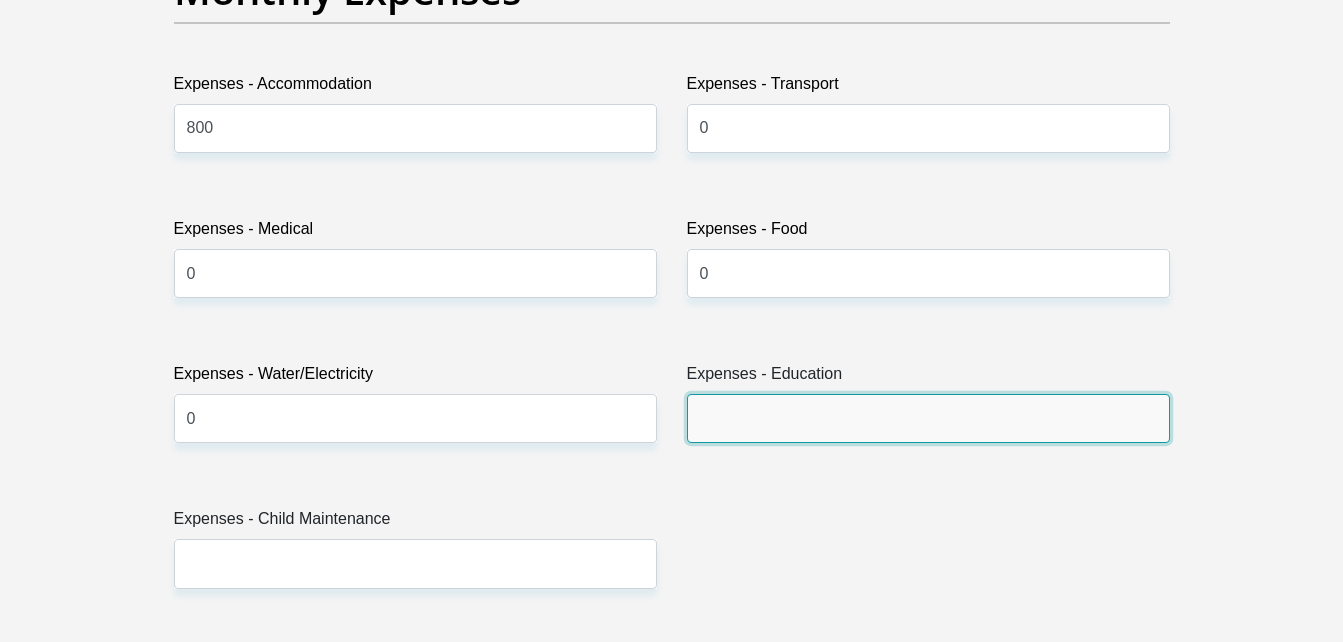 click on "Expenses - Education" at bounding box center [928, 418] 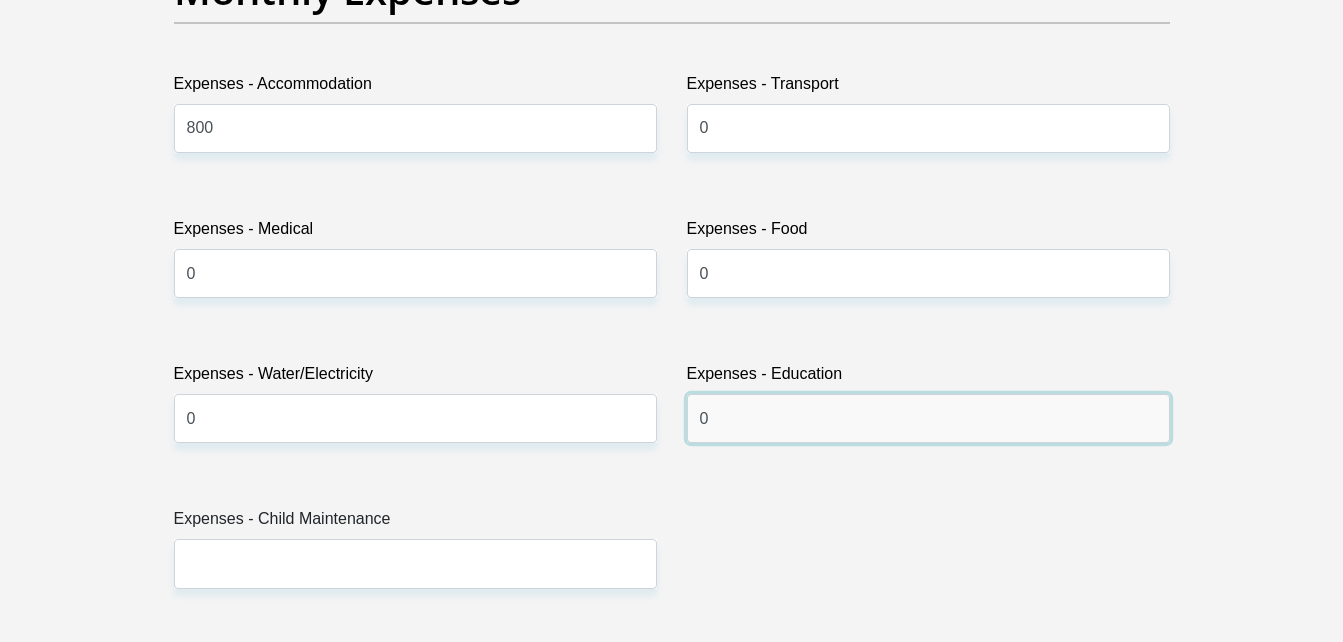 type on "0" 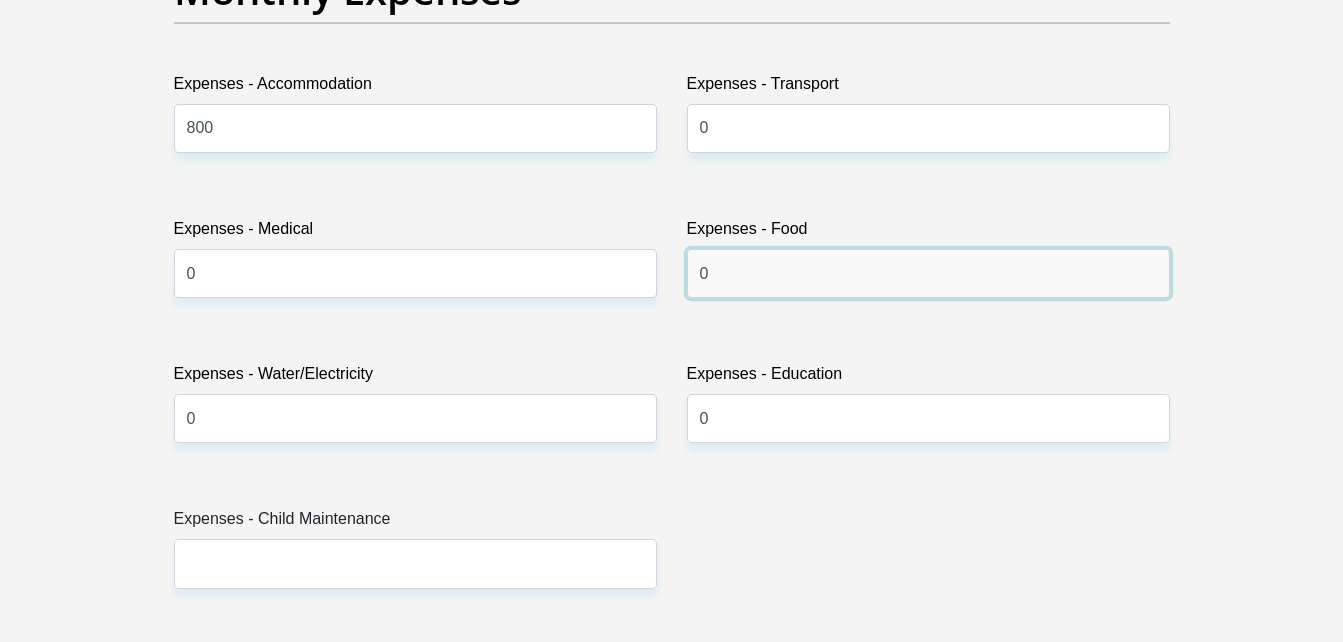 click on "0" at bounding box center (928, 273) 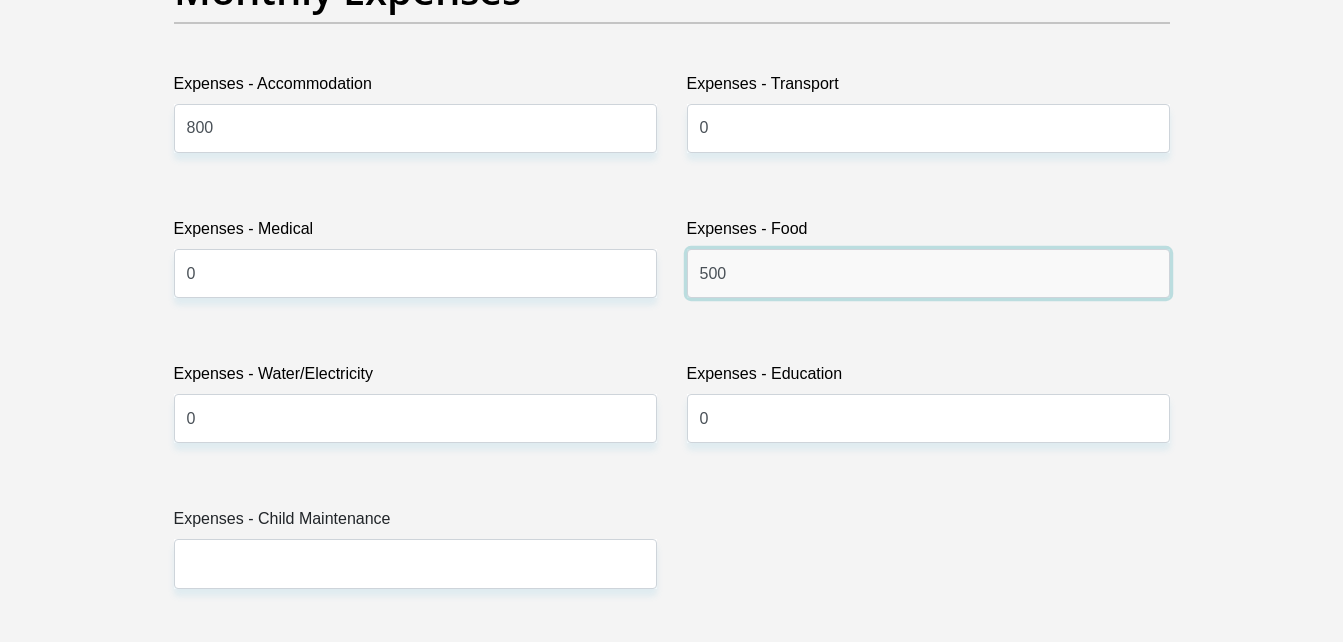 type on "500" 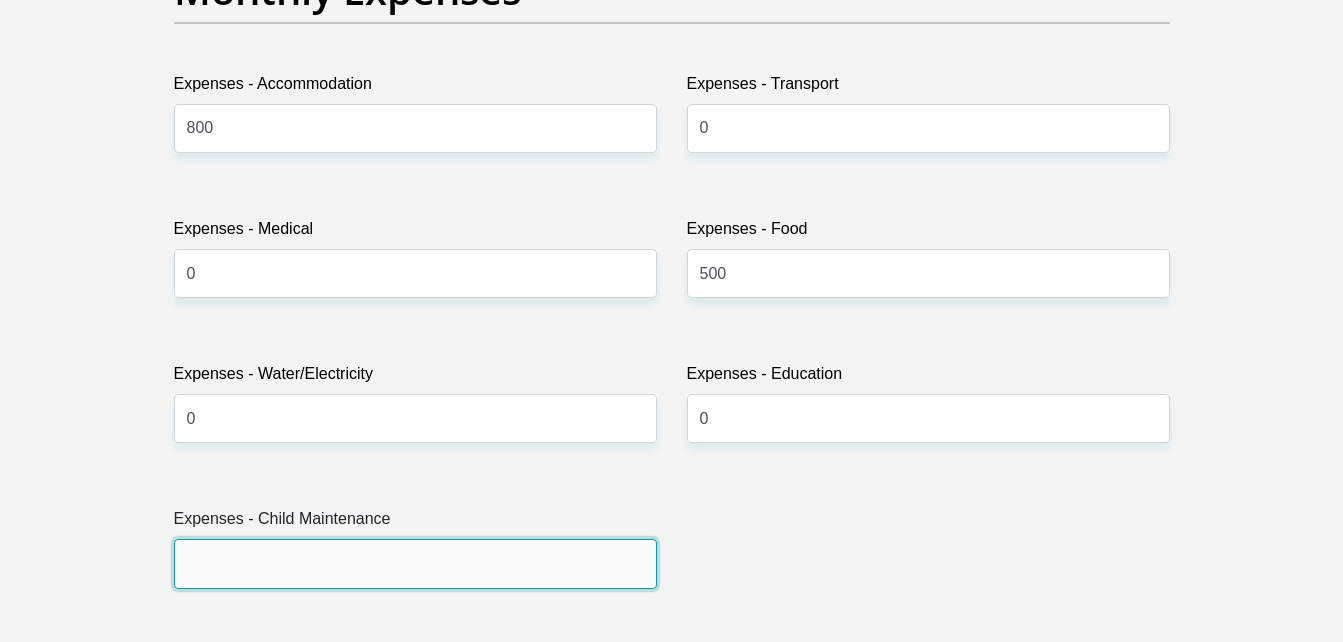 click on "Expenses - Child Maintenance" at bounding box center [415, 563] 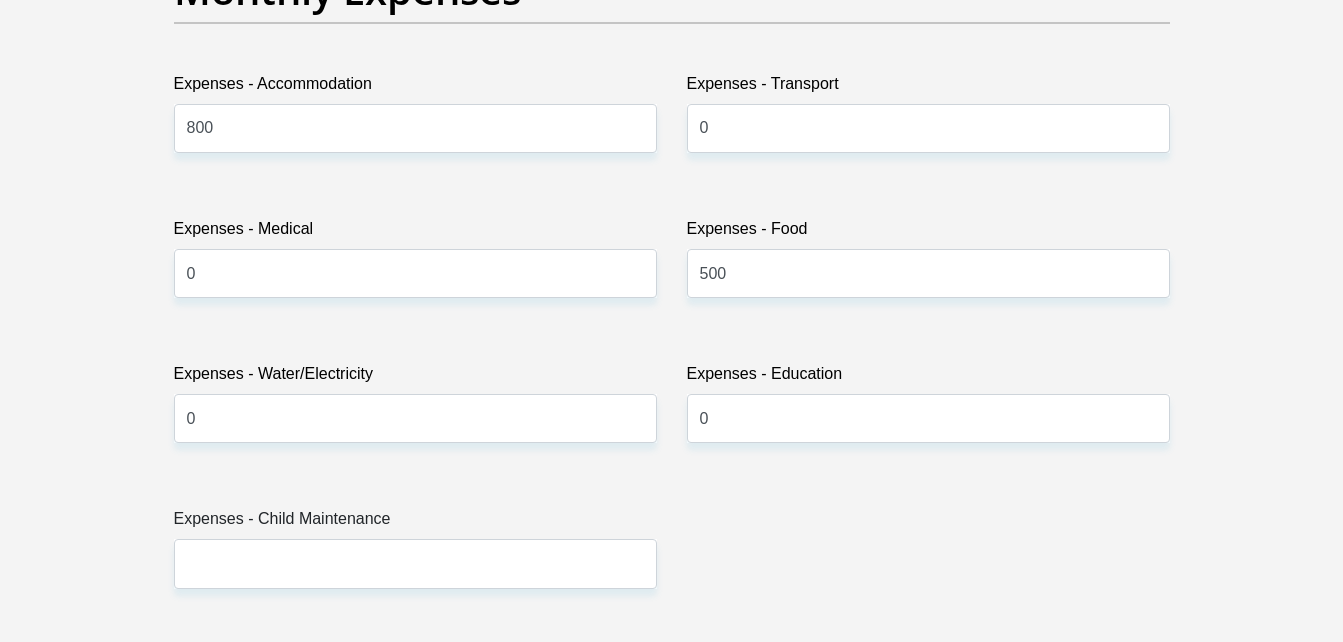 click on "Expenses - Child Maintenance" at bounding box center (415, 523) 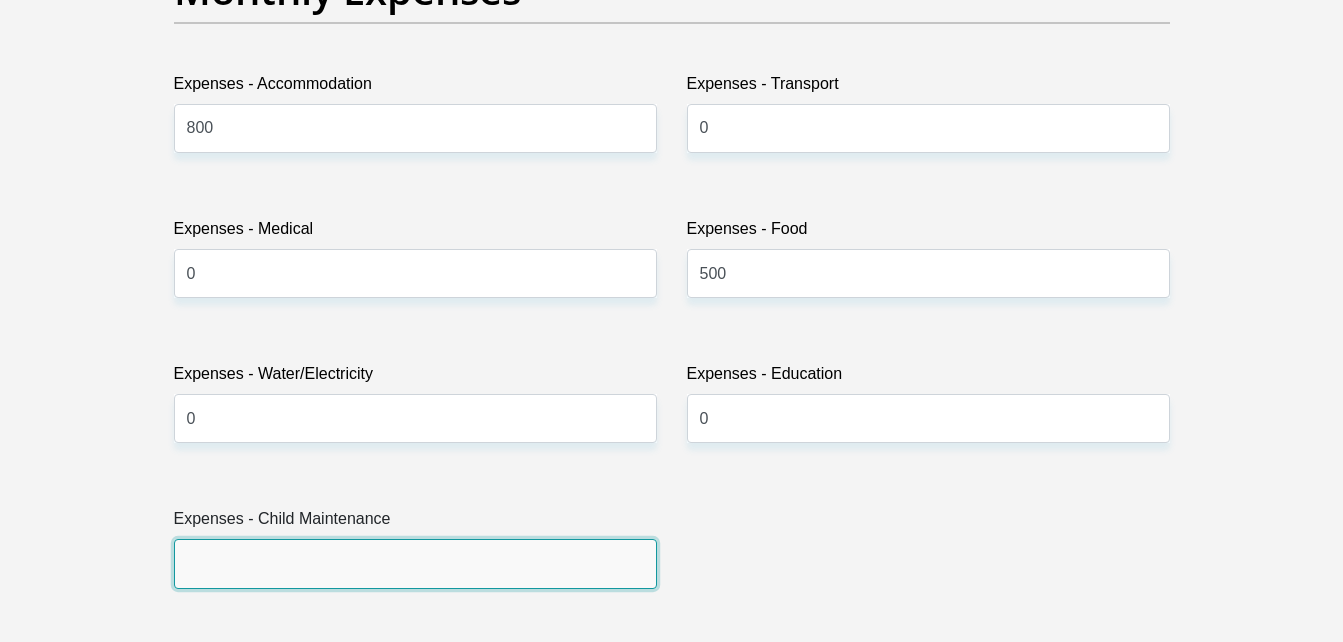 click on "Expenses - Child Maintenance" at bounding box center (415, 563) 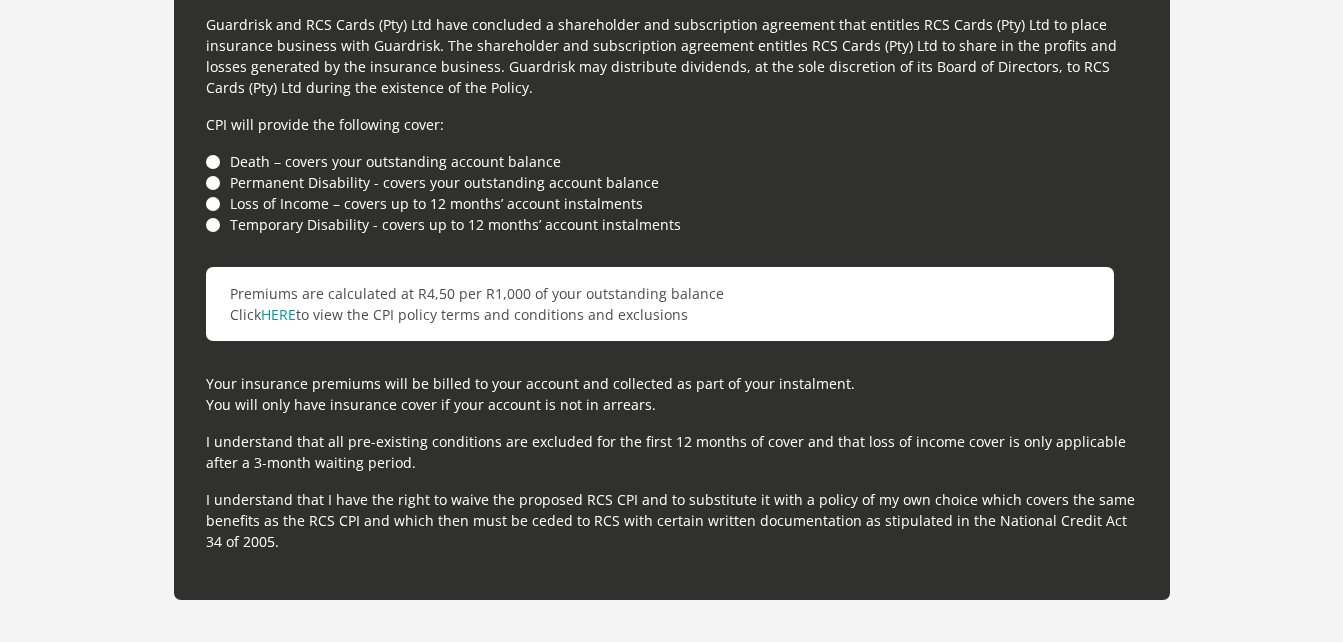 scroll, scrollTop: 5609, scrollLeft: 0, axis: vertical 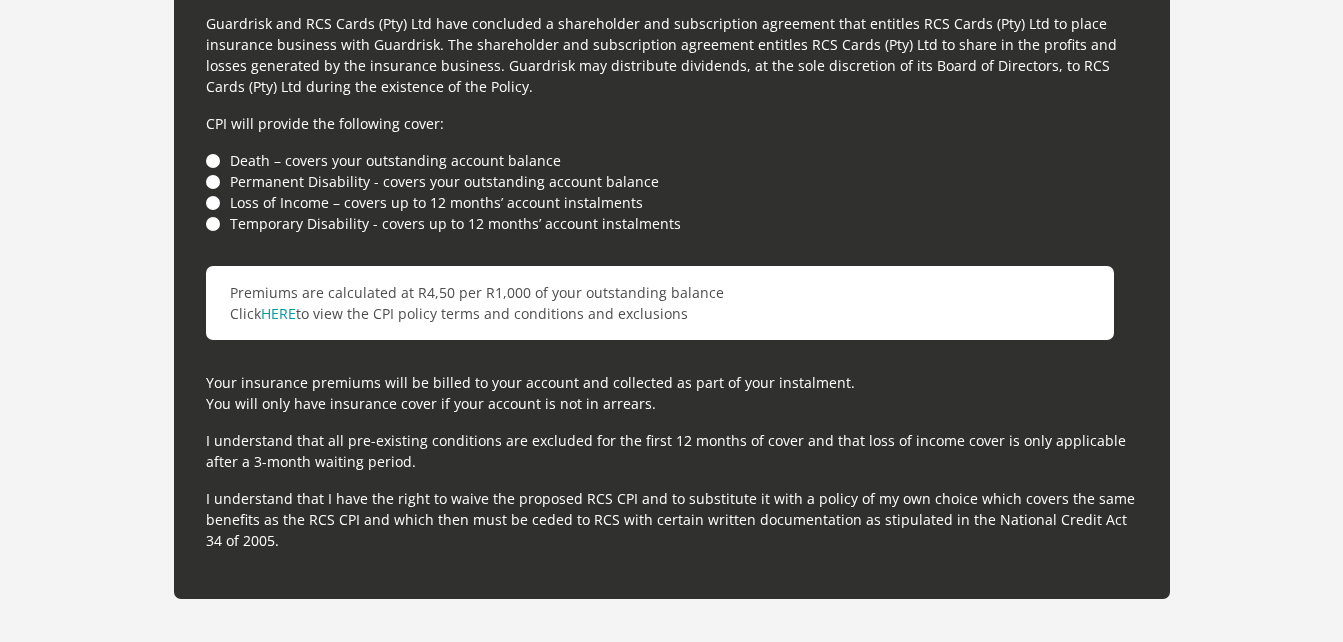 type on "0" 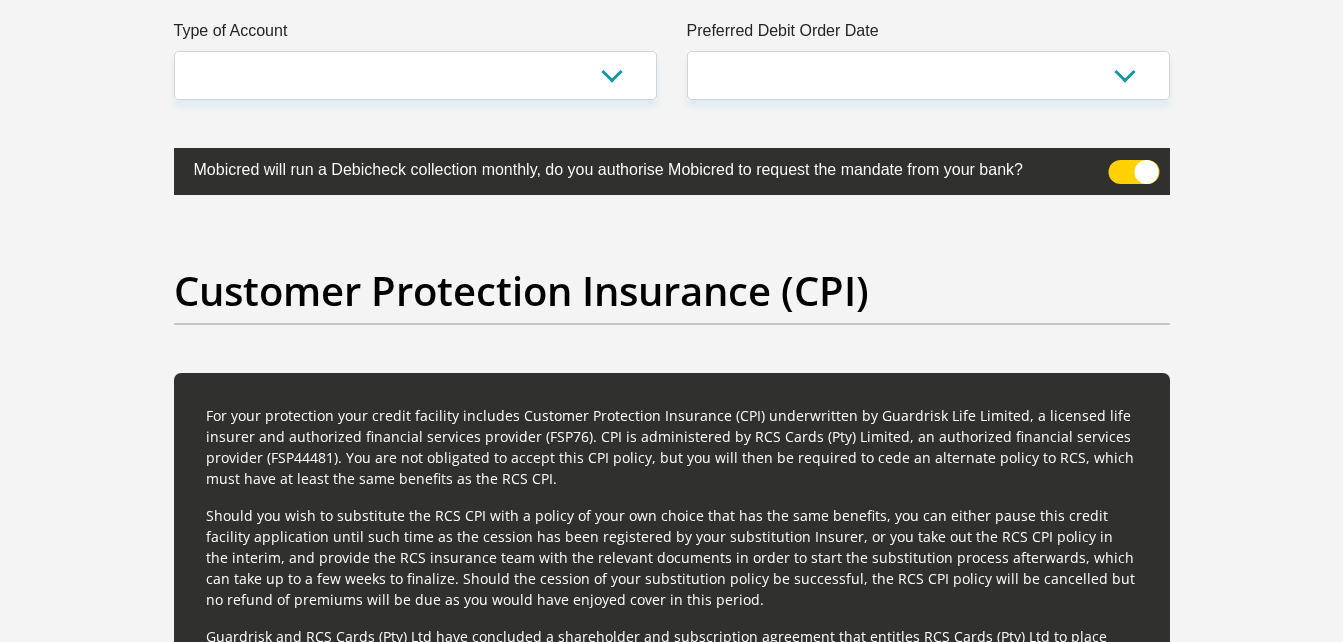 scroll, scrollTop: 4995, scrollLeft: 0, axis: vertical 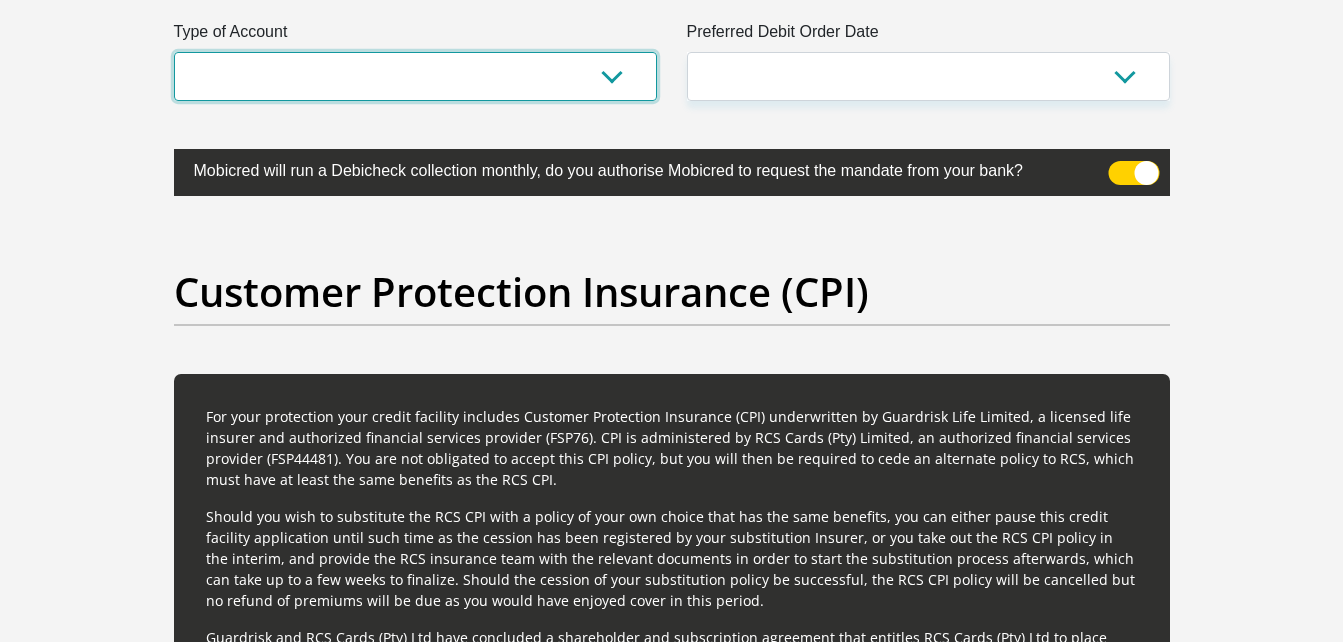 click on "Cheque
Savings" at bounding box center (415, 76) 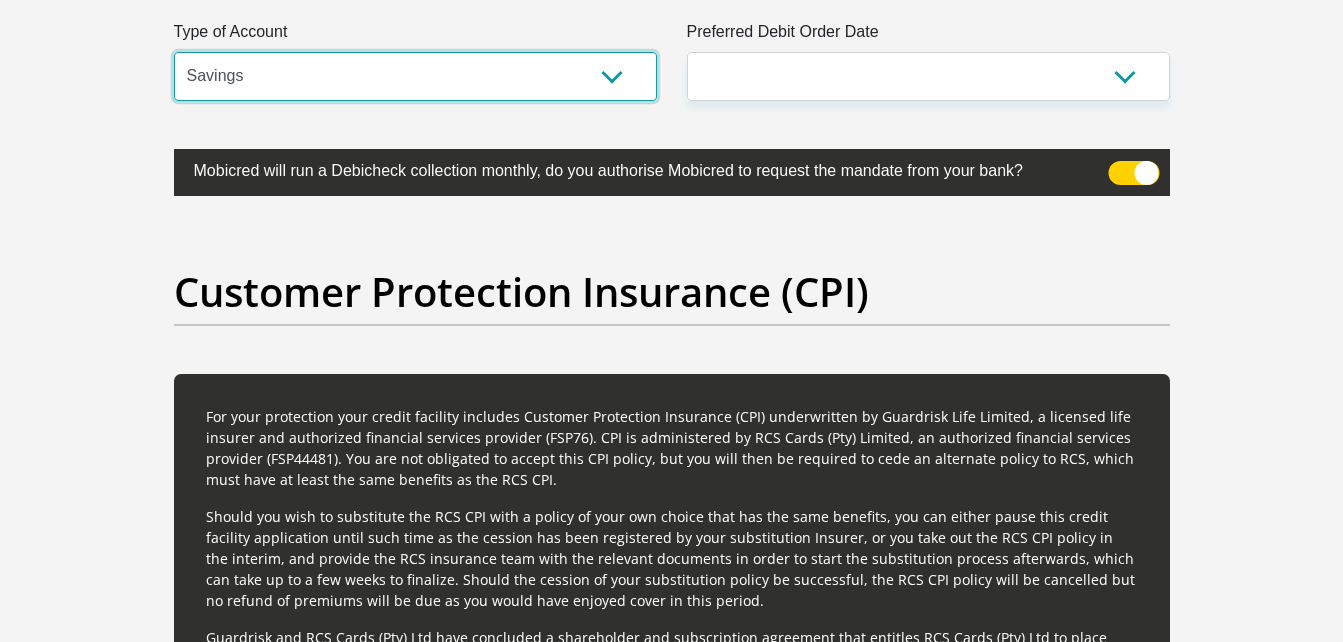 click on "Cheque
Savings" at bounding box center [415, 76] 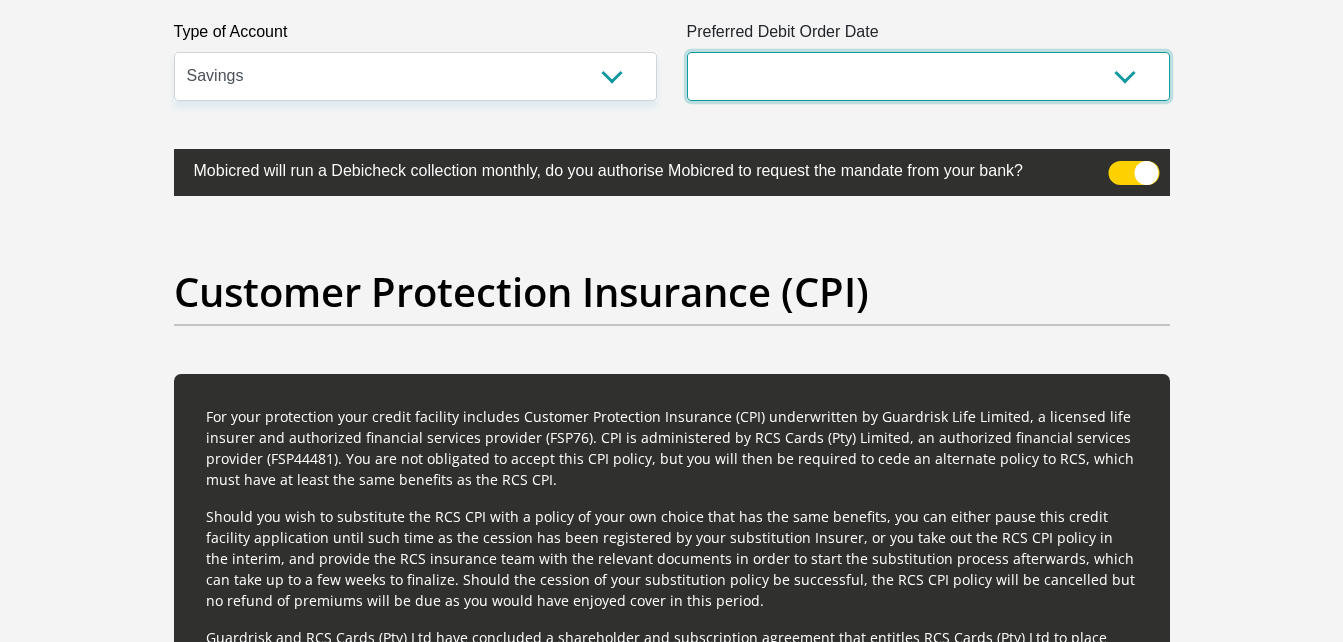 click on "1st
2nd
3rd
4th
5th
7th
18th
19th
20th
21st
22nd
23rd
24th
25th
26th
27th
28th
29th
30th" at bounding box center [928, 76] 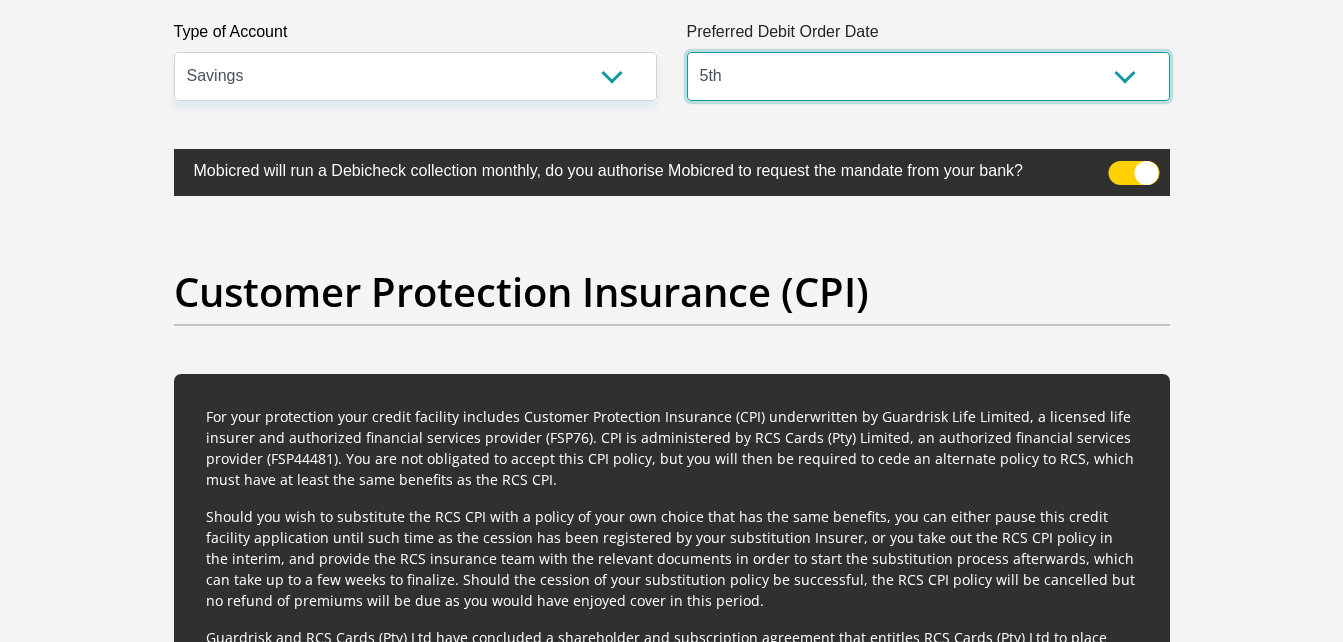 click on "1st
2nd
3rd
4th
5th
7th
18th
19th
20th
21st
22nd
23rd
24th
25th
26th
27th
28th
29th
30th" at bounding box center (928, 76) 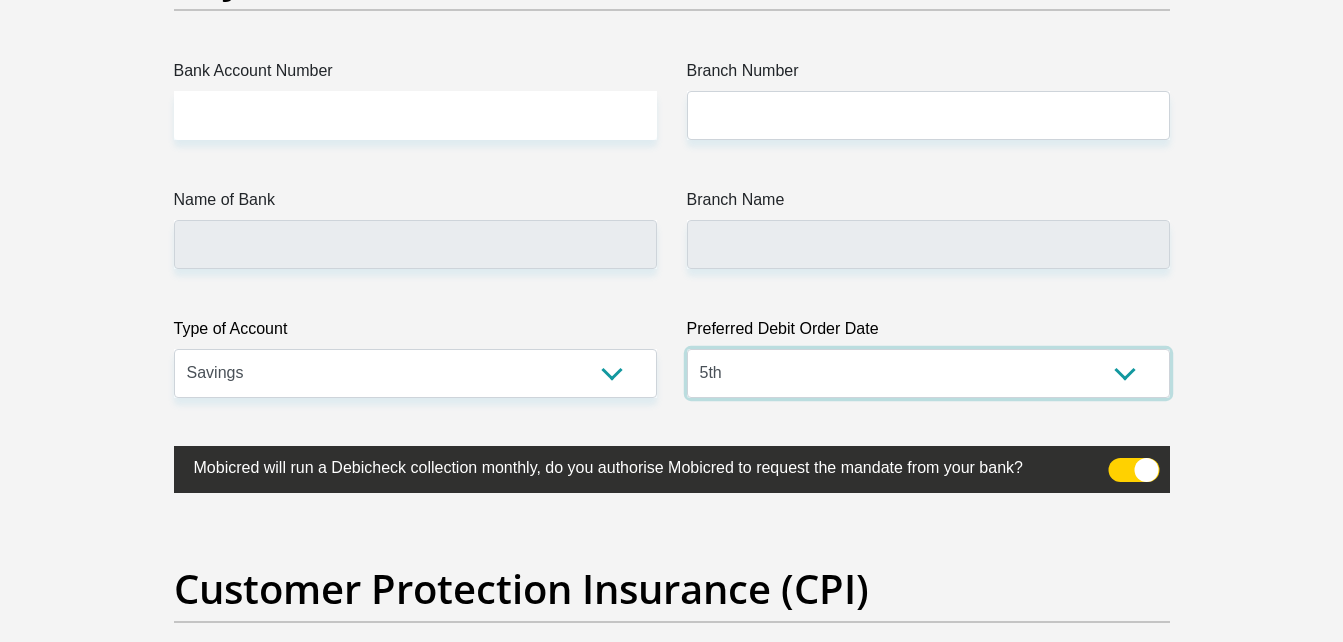 scroll, scrollTop: 4697, scrollLeft: 0, axis: vertical 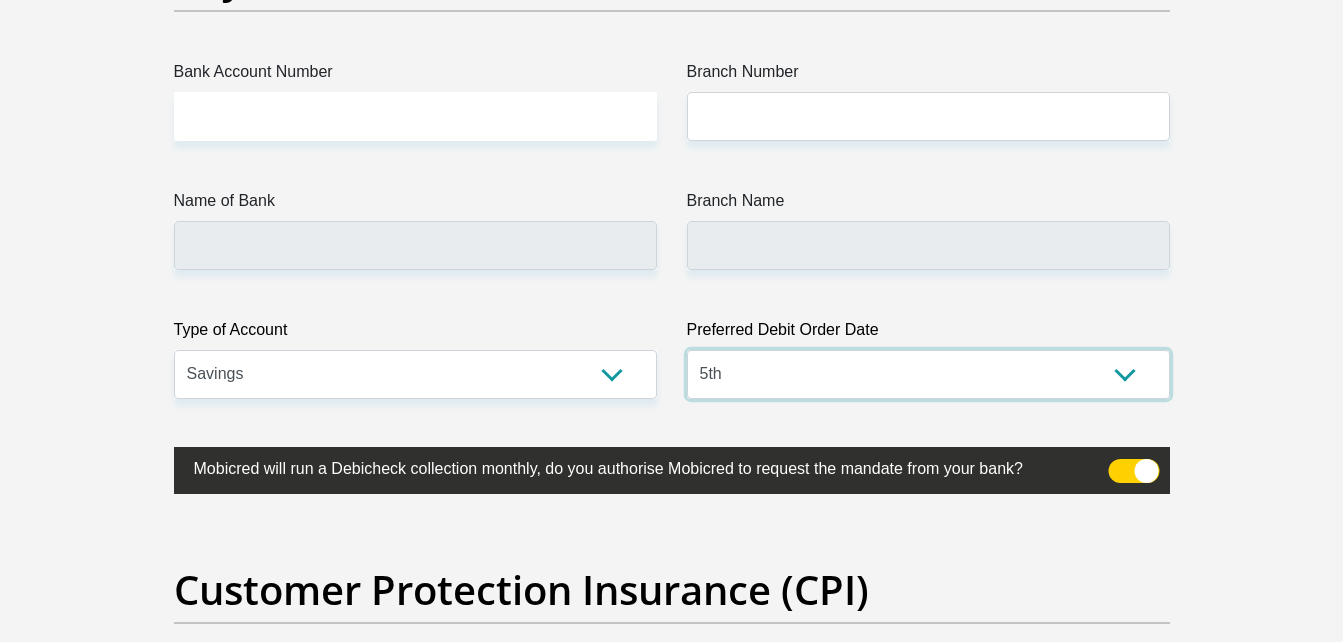 click on "1st
2nd
3rd
4th
5th
7th
18th
19th
20th
21st
22nd
23rd
24th
25th
26th
27th
28th
29th
30th" at bounding box center (928, 374) 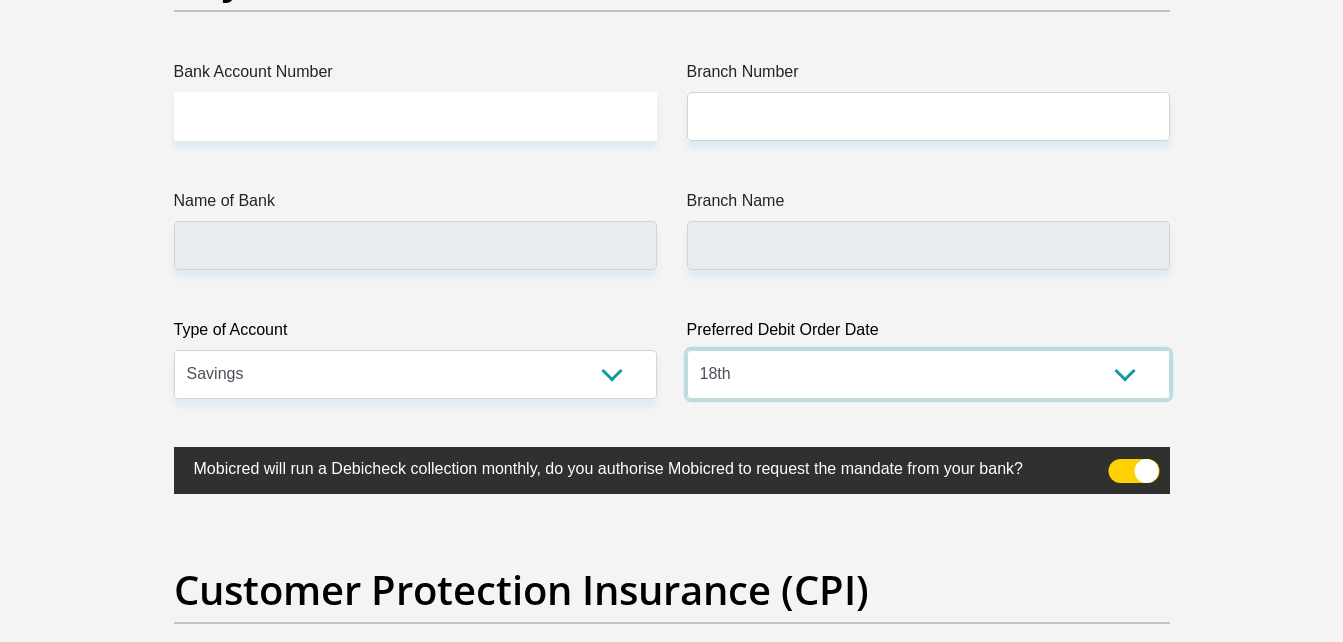 click on "1st
2nd
3rd
4th
5th
7th
18th
19th
20th
21st
22nd
23rd
24th
25th
26th
27th
28th
29th
30th" at bounding box center [928, 374] 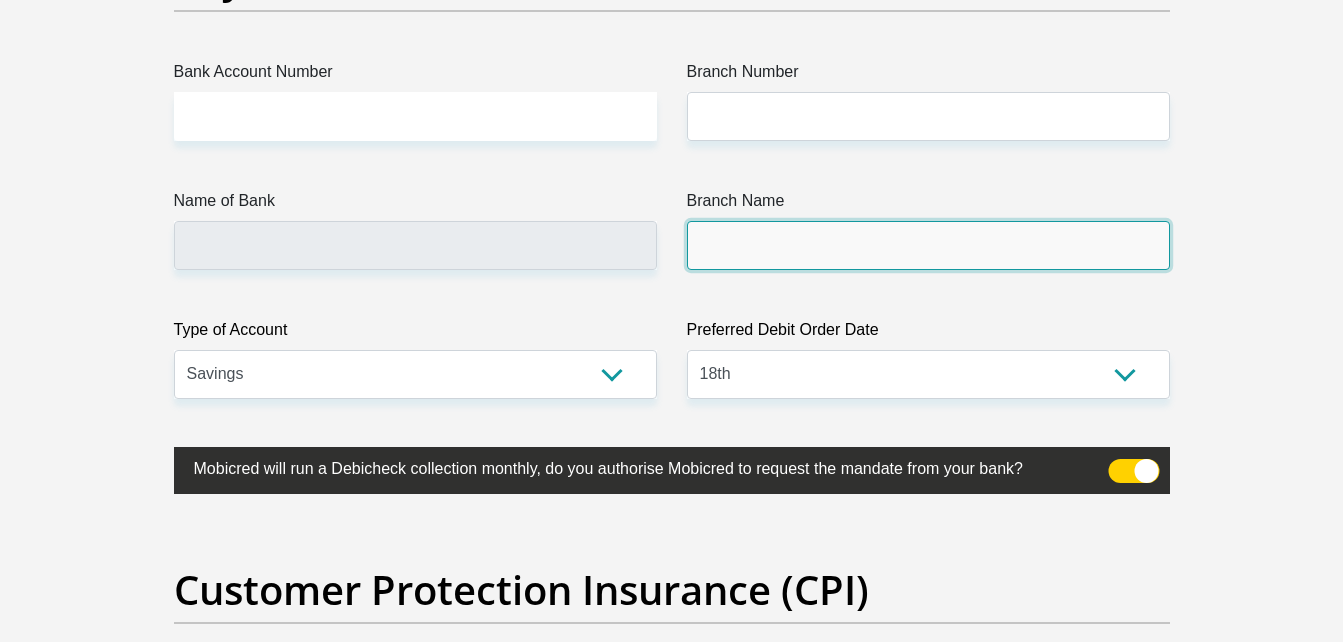 click on "Branch Name" at bounding box center (928, 245) 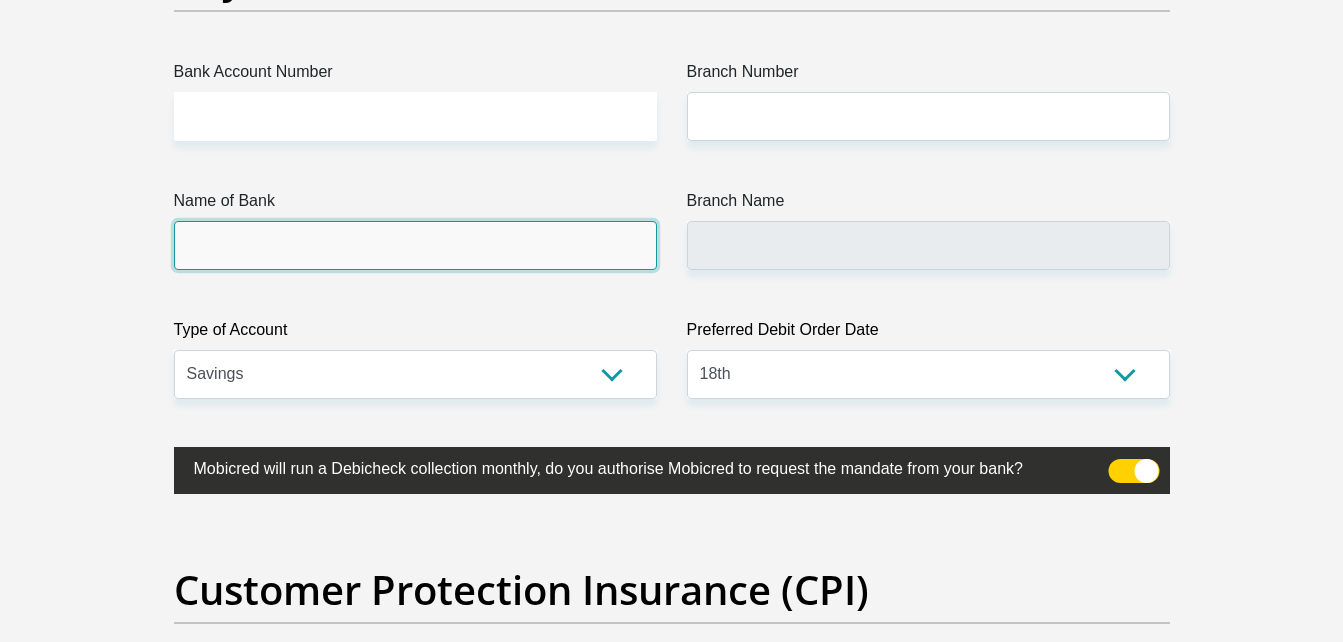 click on "Name of Bank" at bounding box center [415, 245] 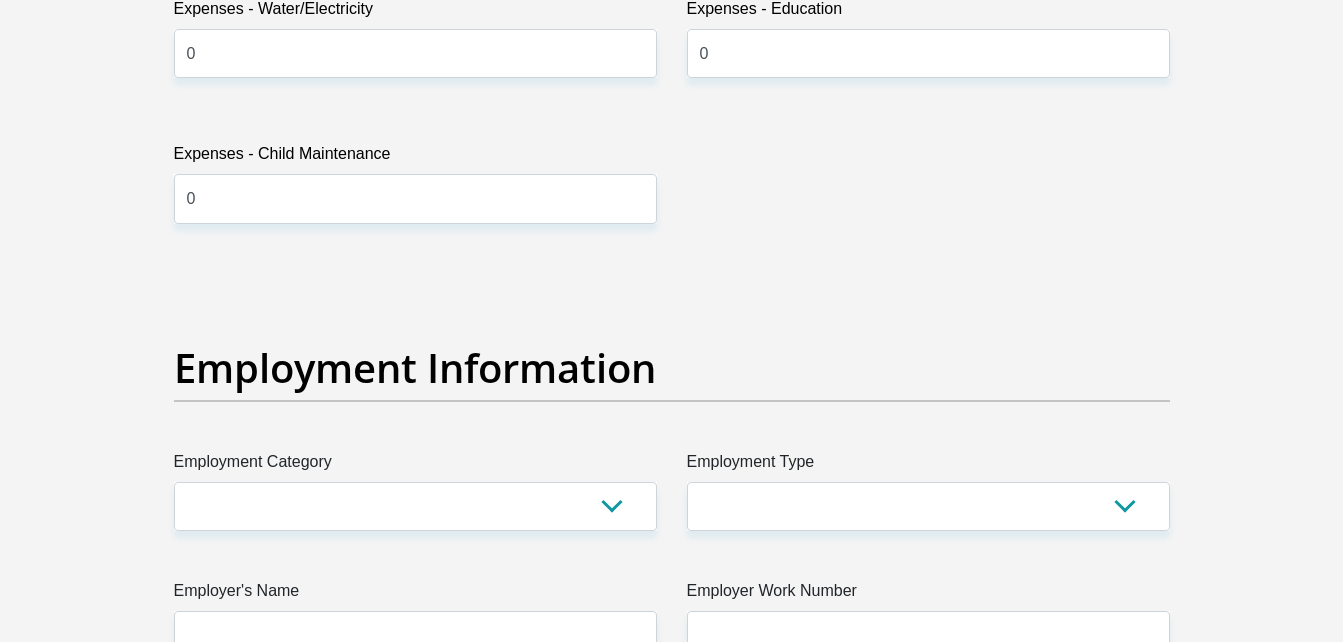 scroll, scrollTop: 3307, scrollLeft: 0, axis: vertical 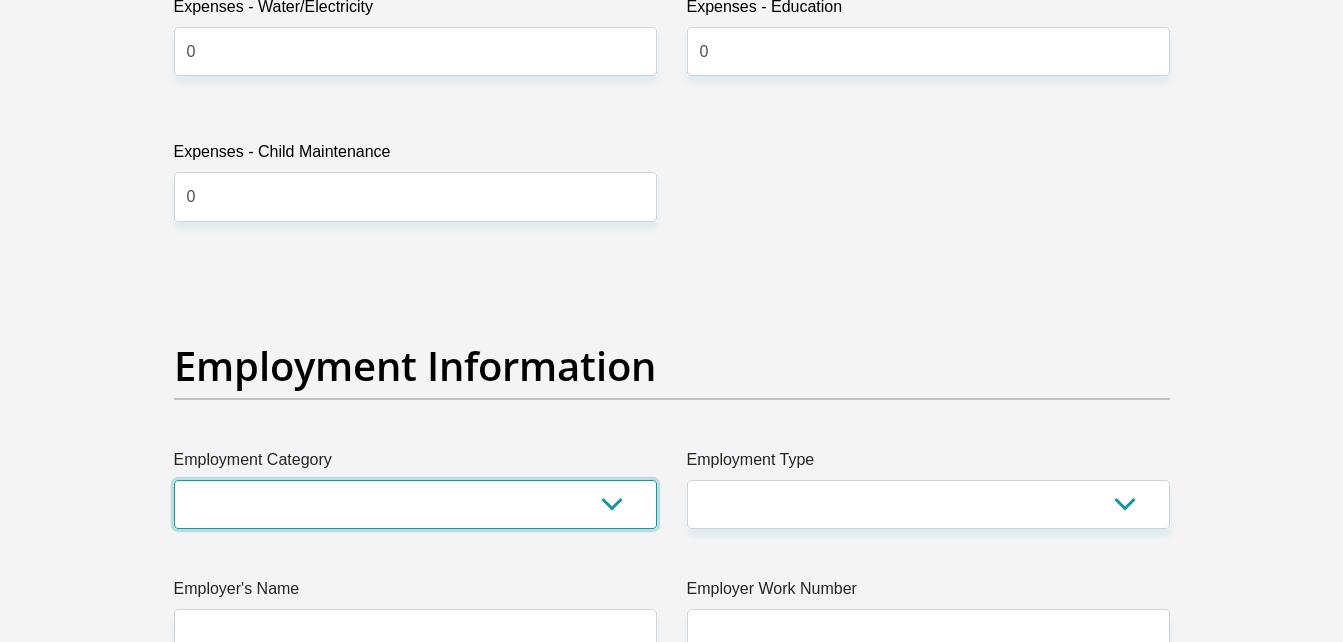 click on "AGRICULTURE
ALCOHOL & TOBACCO
CONSTRUCTION MATERIALS
METALLURGY
EQUIPMENT FOR RENEWABLE ENERGY
SPECIALIZED CONTRACTORS
CAR
GAMING (INCL. INTERNET
OTHER WHOLESALE
UNLICENSED PHARMACEUTICALS
CURRENCY EXCHANGE HOUSES
OTHER FINANCIAL INSTITUTIONS & INSURANCE
REAL ESTATE AGENTS
OIL & GAS
OTHER MATERIALS (E.G. IRON ORE)
PRECIOUS STONES & PRECIOUS METALS
POLITICAL ORGANIZATIONS
RELIGIOUS ORGANIZATIONS(NOT SECTS)
ACTI. HAVING BUSINESS DEAL WITH PUBLIC ADMINISTRATION
LAUNDROMATS" at bounding box center (415, 504) 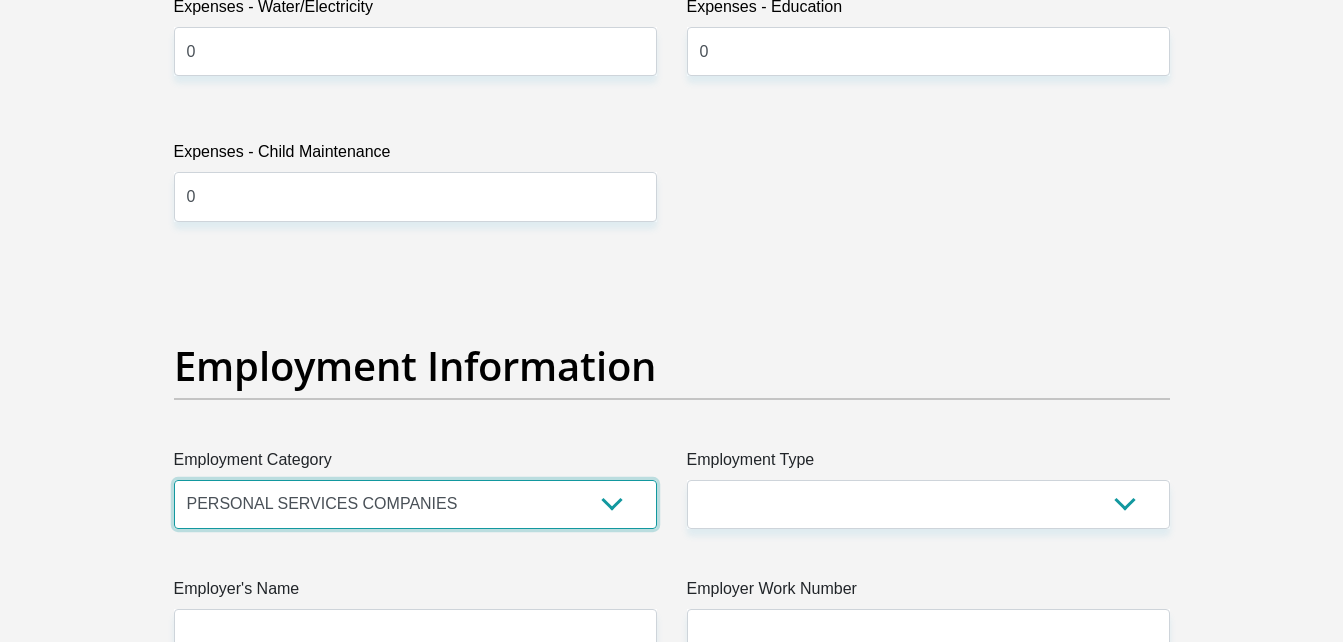 click on "AGRICULTURE
ALCOHOL & TOBACCO
CONSTRUCTION MATERIALS
METALLURGY
EQUIPMENT FOR RENEWABLE ENERGY
SPECIALIZED CONTRACTORS
CAR
GAMING (INCL. INTERNET
OTHER WHOLESALE
UNLICENSED PHARMACEUTICALS
CURRENCY EXCHANGE HOUSES
OTHER FINANCIAL INSTITUTIONS & INSURANCE
REAL ESTATE AGENTS
OIL & GAS
OTHER MATERIALS (E.G. IRON ORE)
PRECIOUS STONES & PRECIOUS METALS
POLITICAL ORGANIZATIONS
RELIGIOUS ORGANIZATIONS(NOT SECTS)
ACTI. HAVING BUSINESS DEAL WITH PUBLIC ADMINISTRATION
LAUNDROMATS" at bounding box center [415, 504] 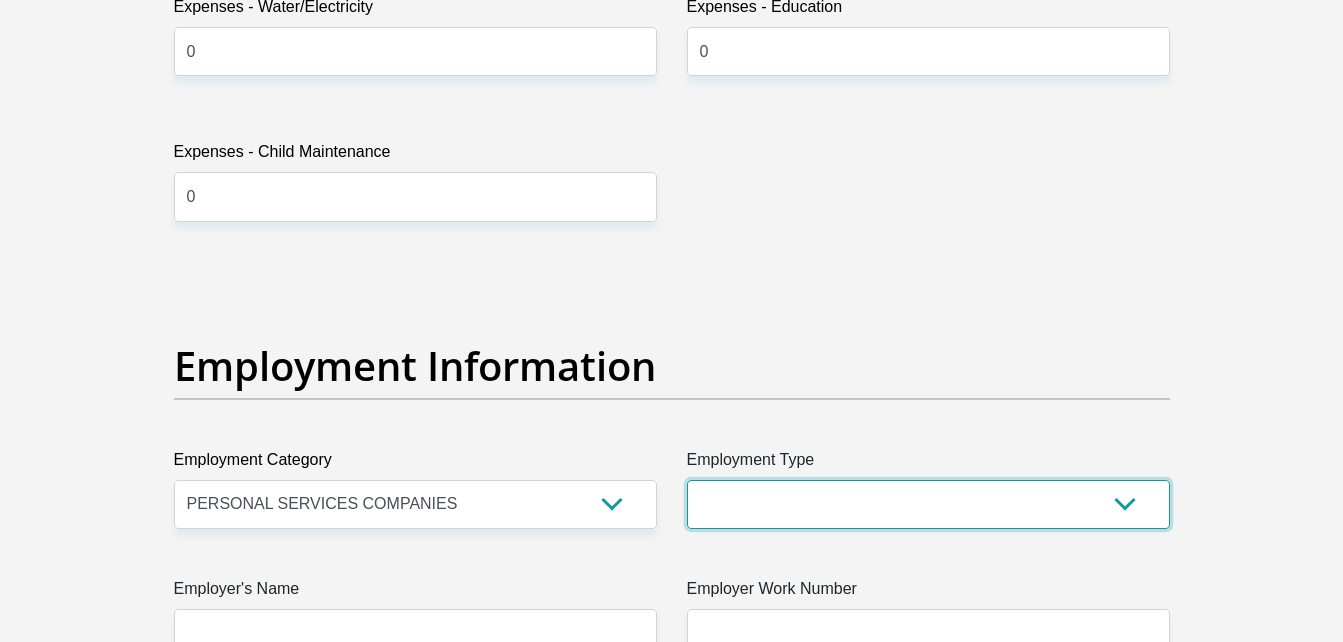 click on "College/Lecturer
Craft Seller
Creative
Driver
Executive
Farmer
Forces - Non Commissioned
Forces - Officer
Hawker
Housewife
Labourer
Licenced Professional
Manager
Miner
Non Licenced Professional
Office Staff/Clerk
Outside Worker
Pensioner
Permanent Teacher
Production/Manufacturing
Sales
Self-Employed
Semi-Professional Worker
Service Industry  Social Worker  Student" at bounding box center [928, 504] 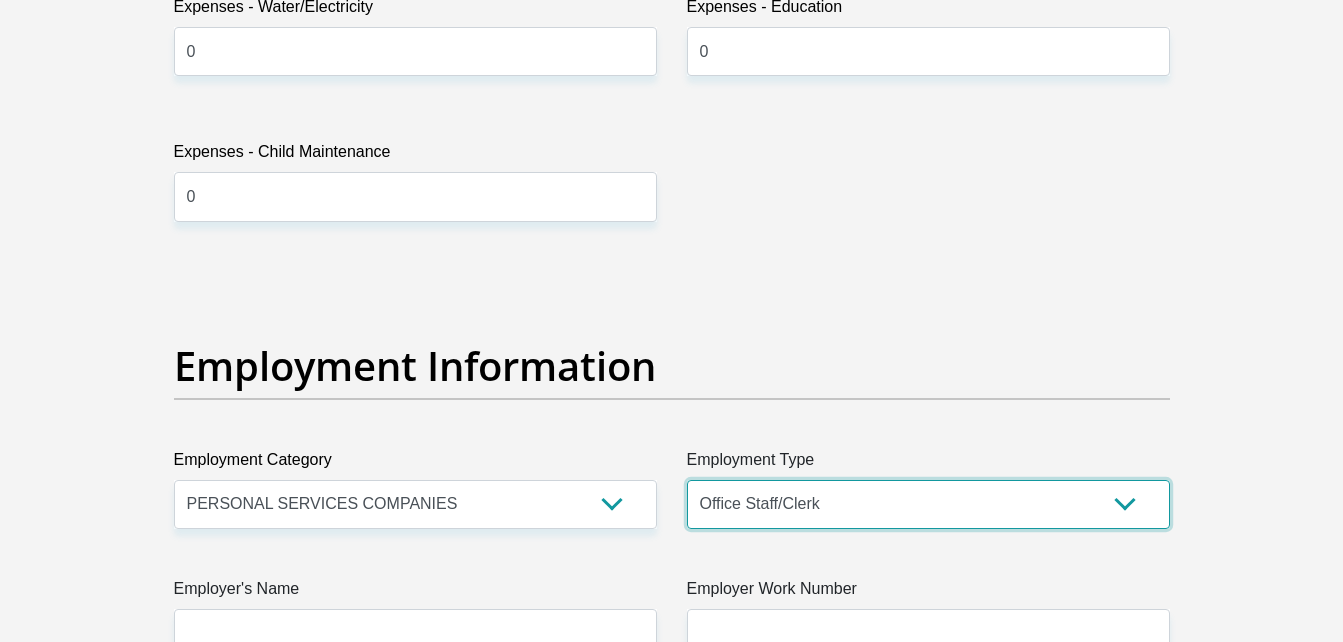 click on "College/Lecturer
Craft Seller
Creative
Driver
Executive
Farmer
Forces - Non Commissioned
Forces - Officer
Hawker
Housewife
Labourer
Licenced Professional
Manager
Miner
Non Licenced Professional
Office Staff/Clerk
Outside Worker
Pensioner
Permanent Teacher
Production/Manufacturing
Sales
Self-Employed
Semi-Professional Worker
Service Industry  Social Worker  Student" at bounding box center (928, 504) 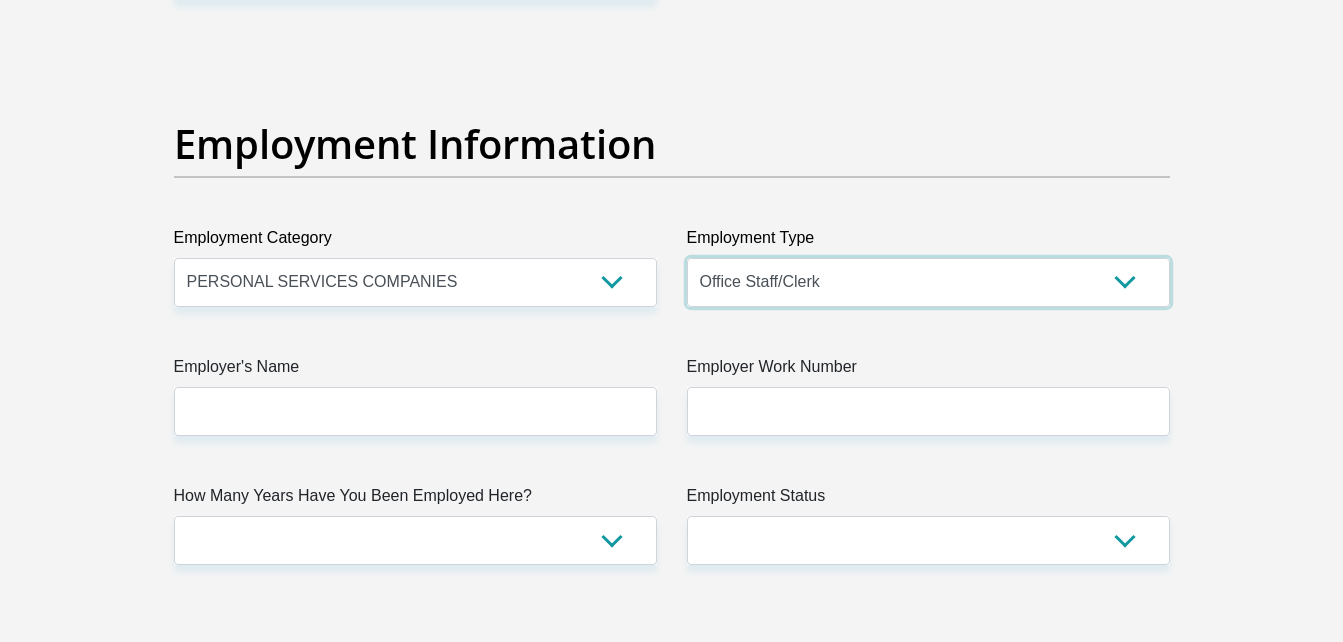 scroll, scrollTop: 3537, scrollLeft: 0, axis: vertical 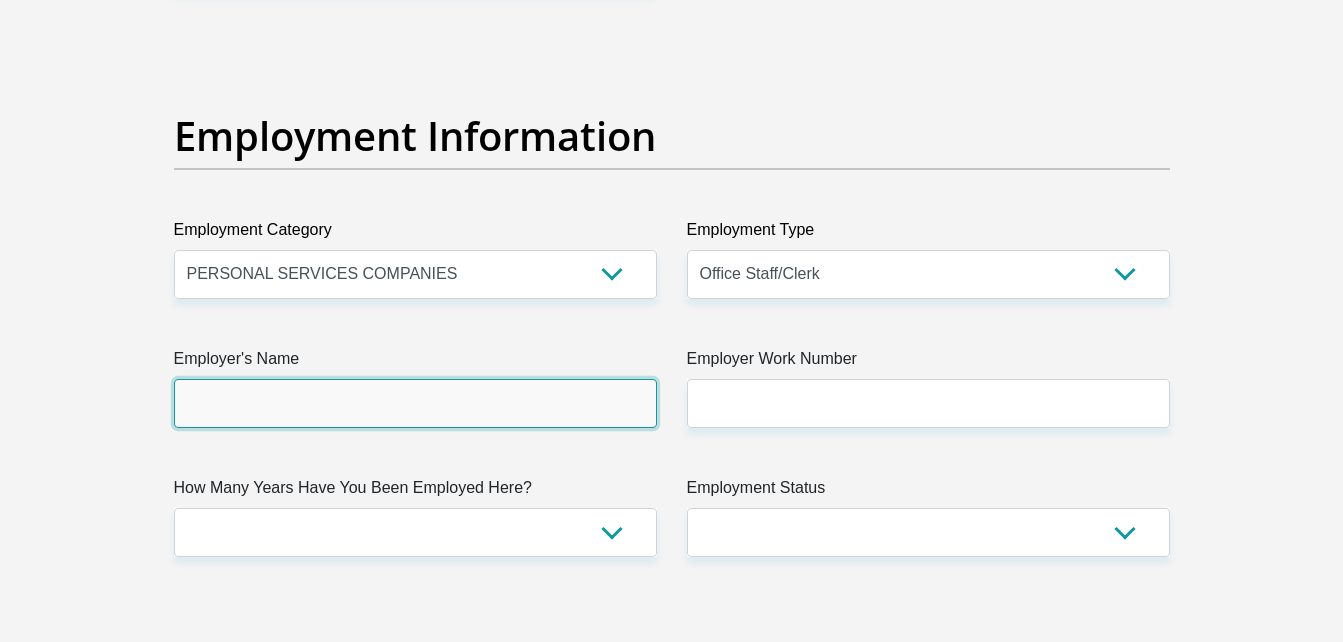 click on "Employer's Name" at bounding box center (415, 403) 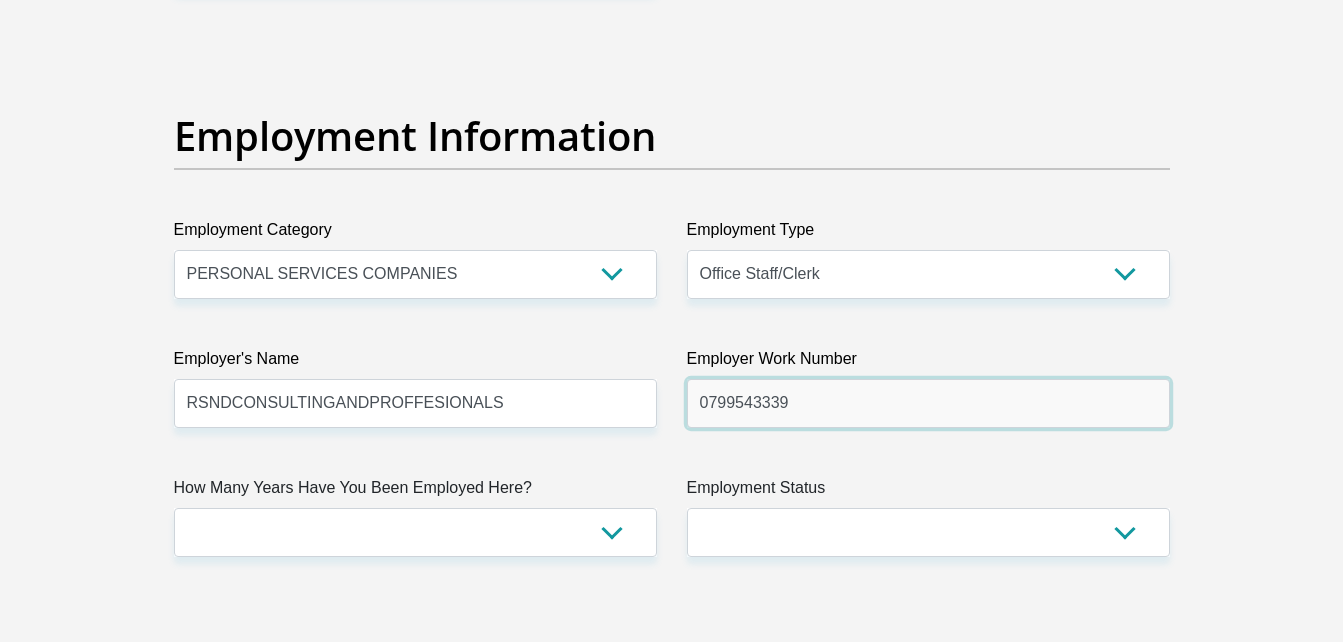 click on "0799543339" at bounding box center (928, 403) 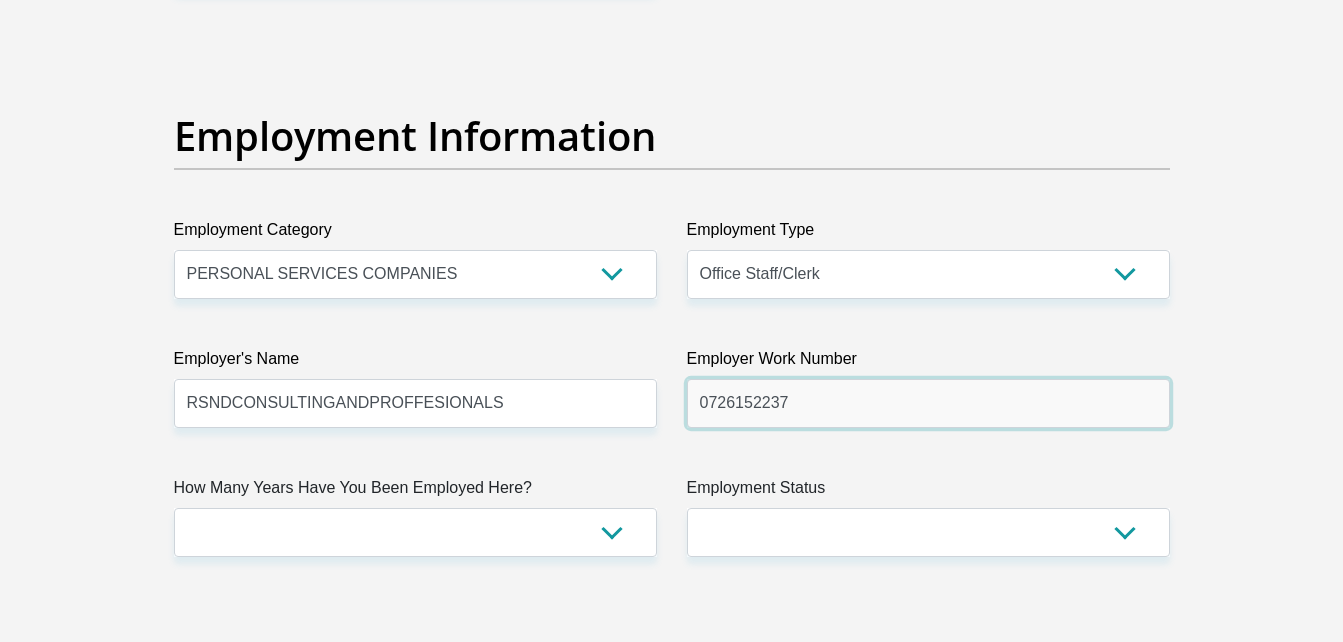 type on "0726152237" 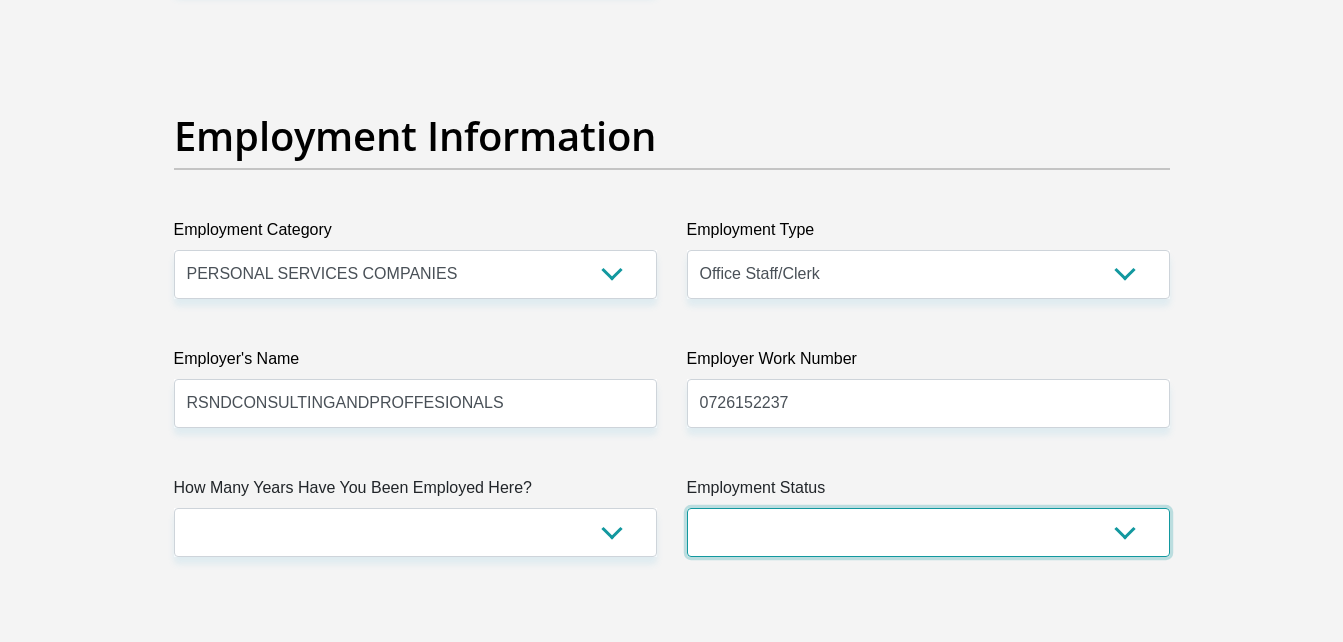 click on "Permanent/Full-time
Part-time/Casual
[DEMOGRAPHIC_DATA] Worker
Self-Employed
Housewife
Retired
Student
Medically Boarded
Disability
Unemployed" at bounding box center (928, 532) 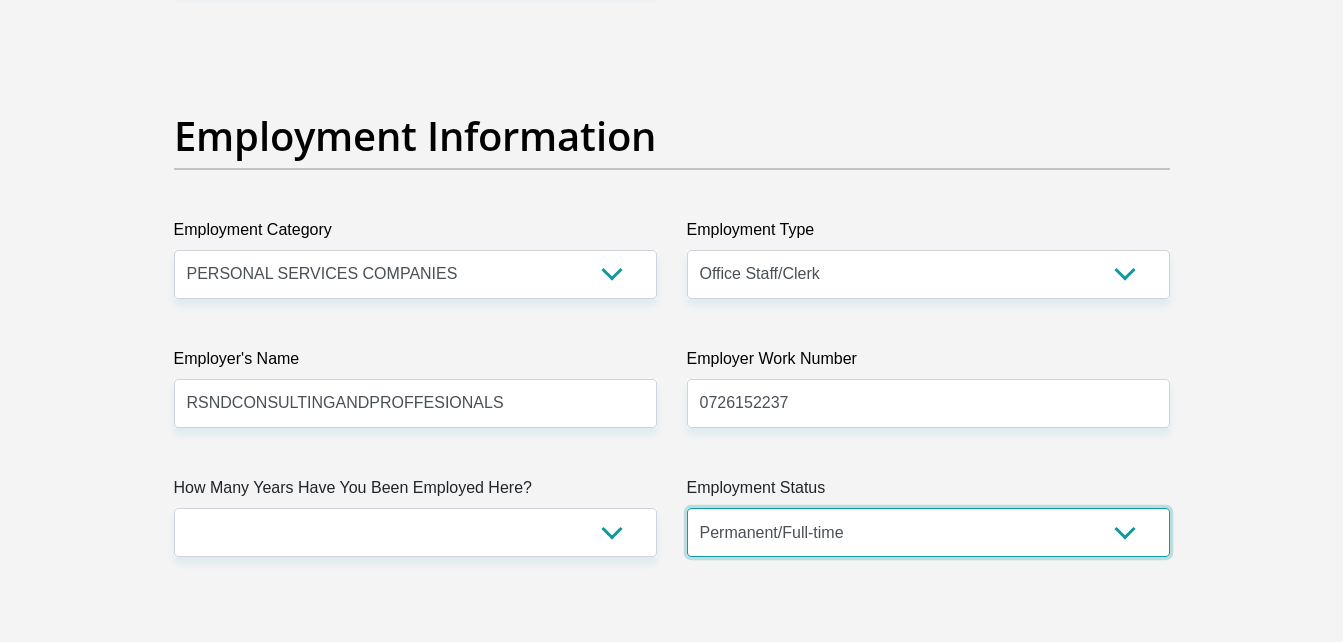click on "Permanent/Full-time
Part-time/Casual
[DEMOGRAPHIC_DATA] Worker
Self-Employed
Housewife
Retired
Student
Medically Boarded
Disability
Unemployed" at bounding box center (928, 532) 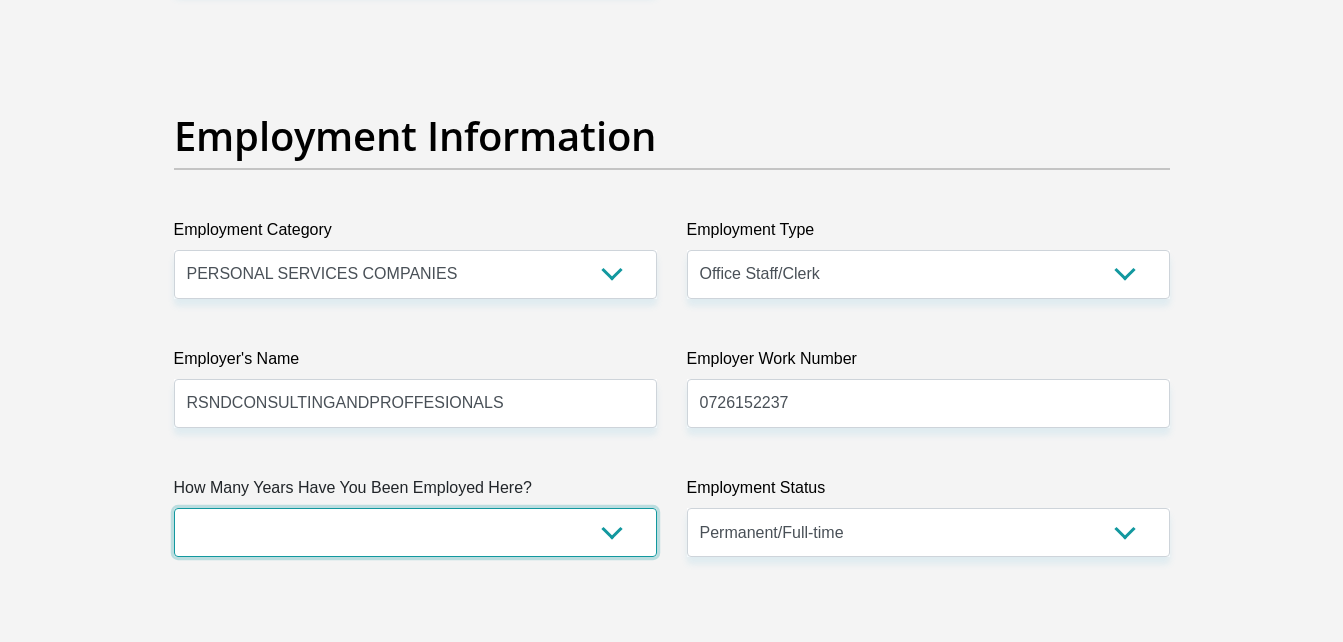 click on "less than 1 year
1-3 years
3-5 years
5+ years" at bounding box center [415, 532] 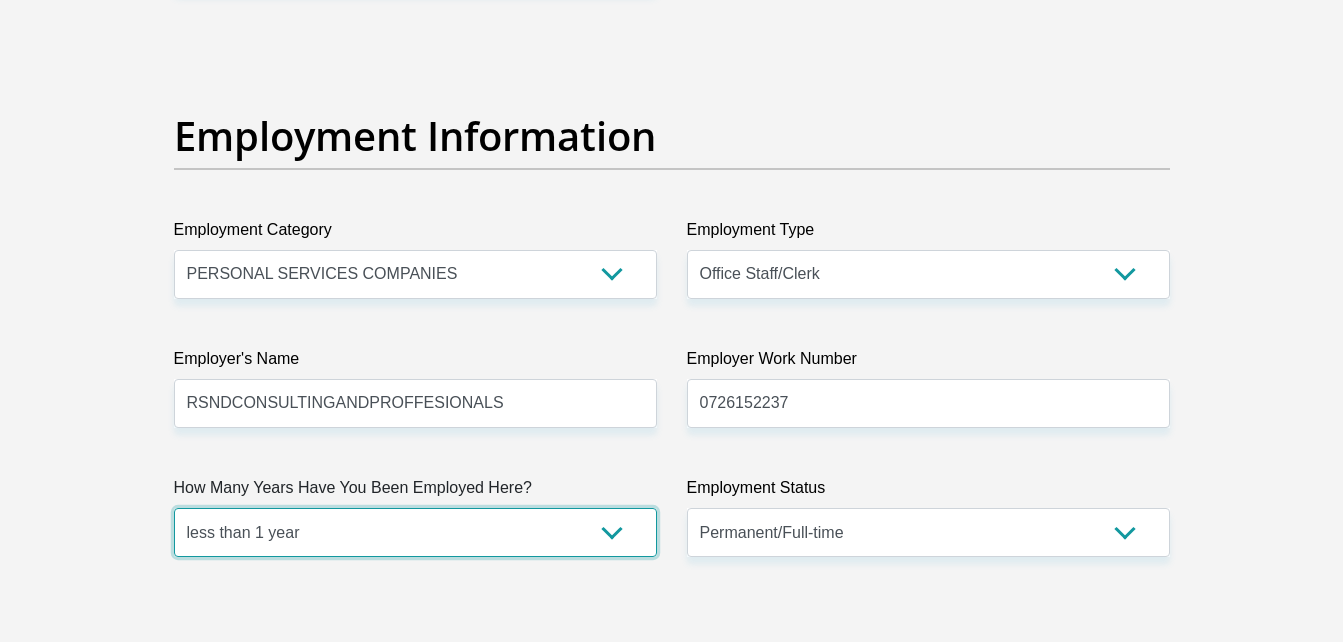 click on "less than 1 year
1-3 years
3-5 years
5+ years" at bounding box center [415, 532] 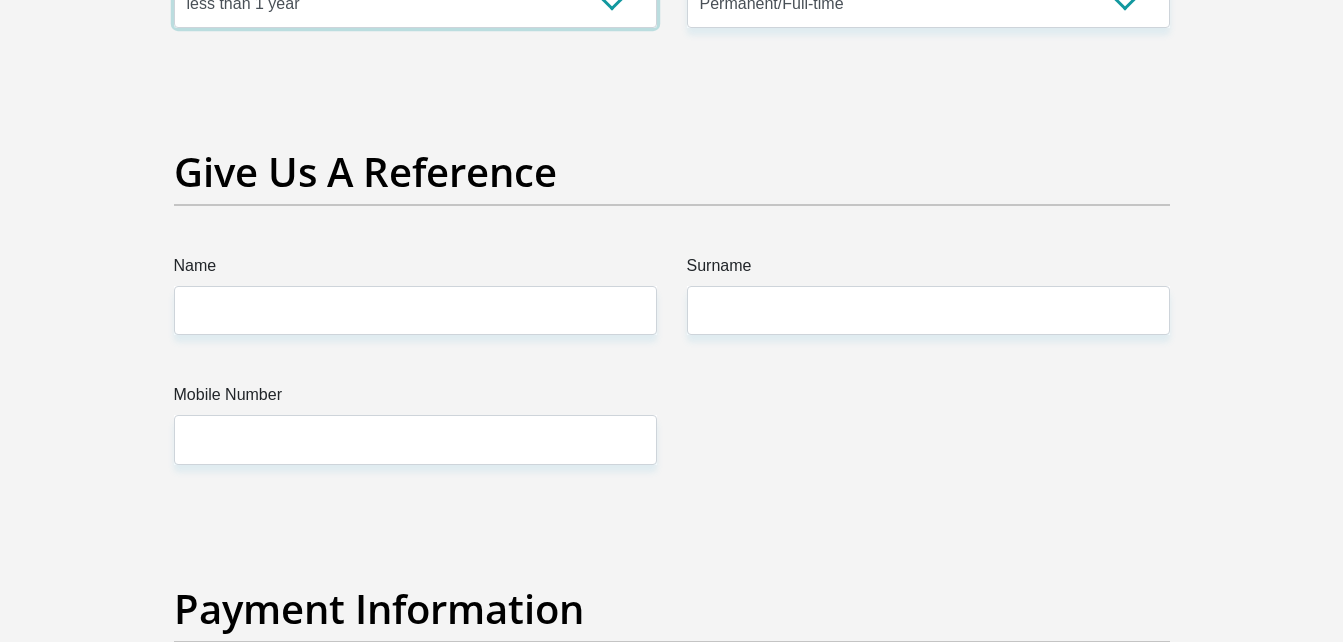 scroll, scrollTop: 4067, scrollLeft: 0, axis: vertical 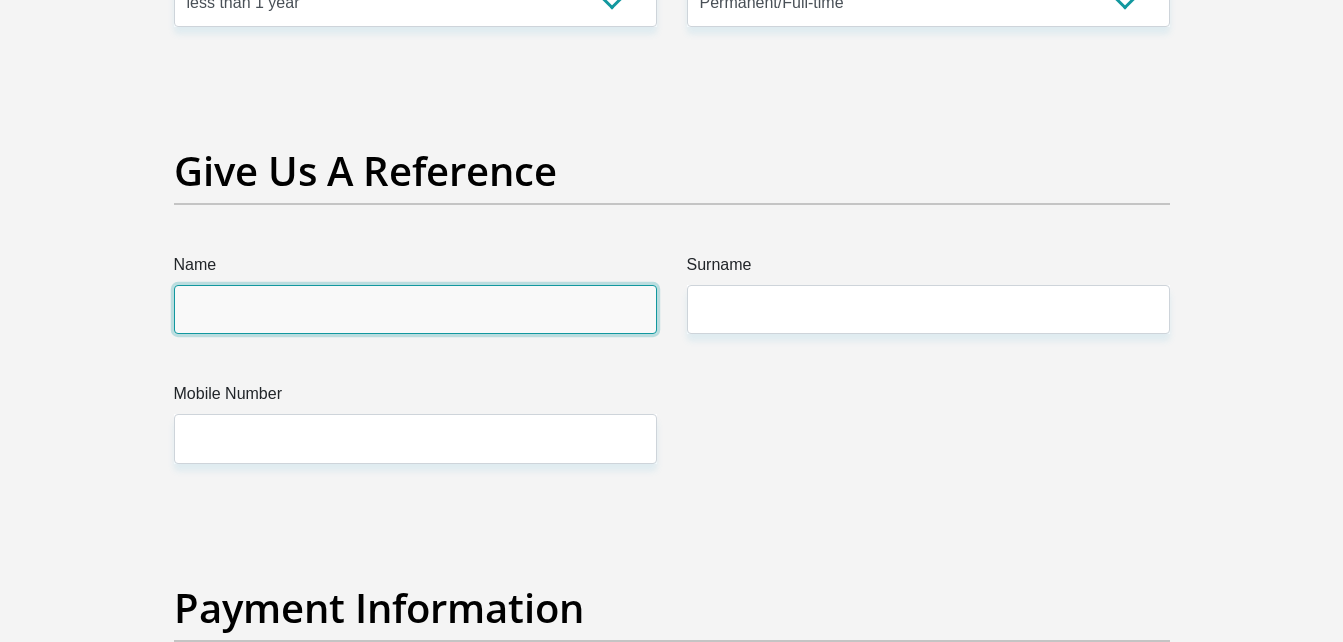 click on "Name" at bounding box center [415, 309] 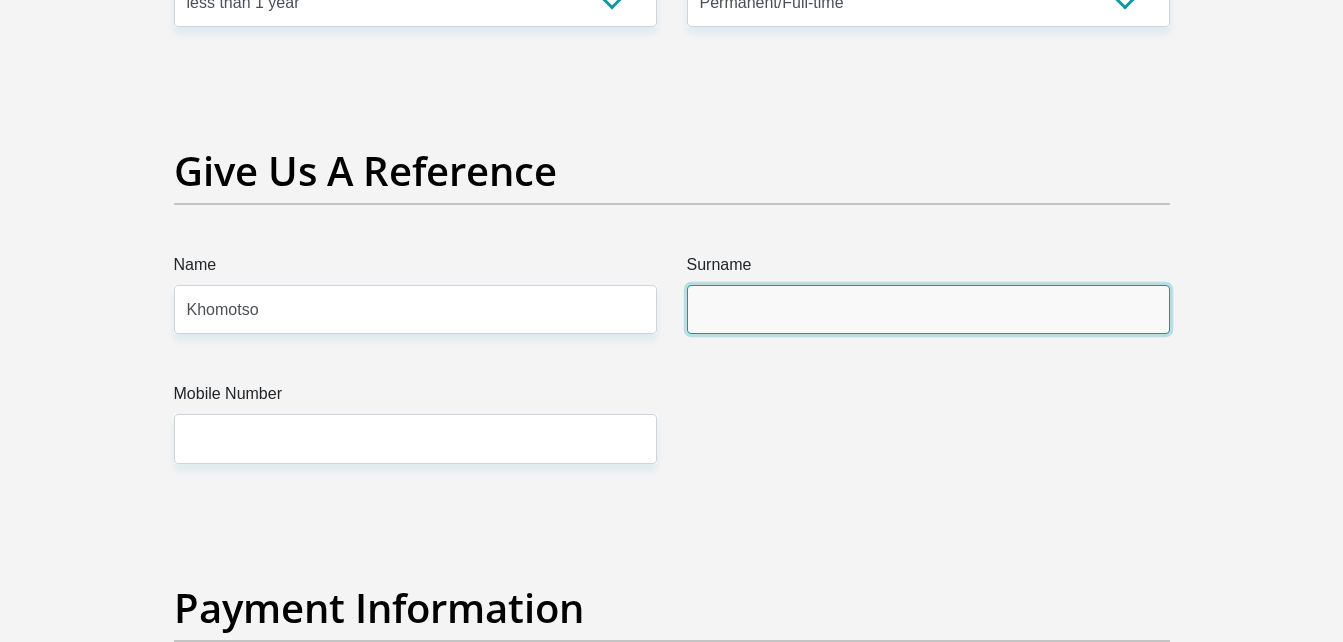 type on "Mathabathe" 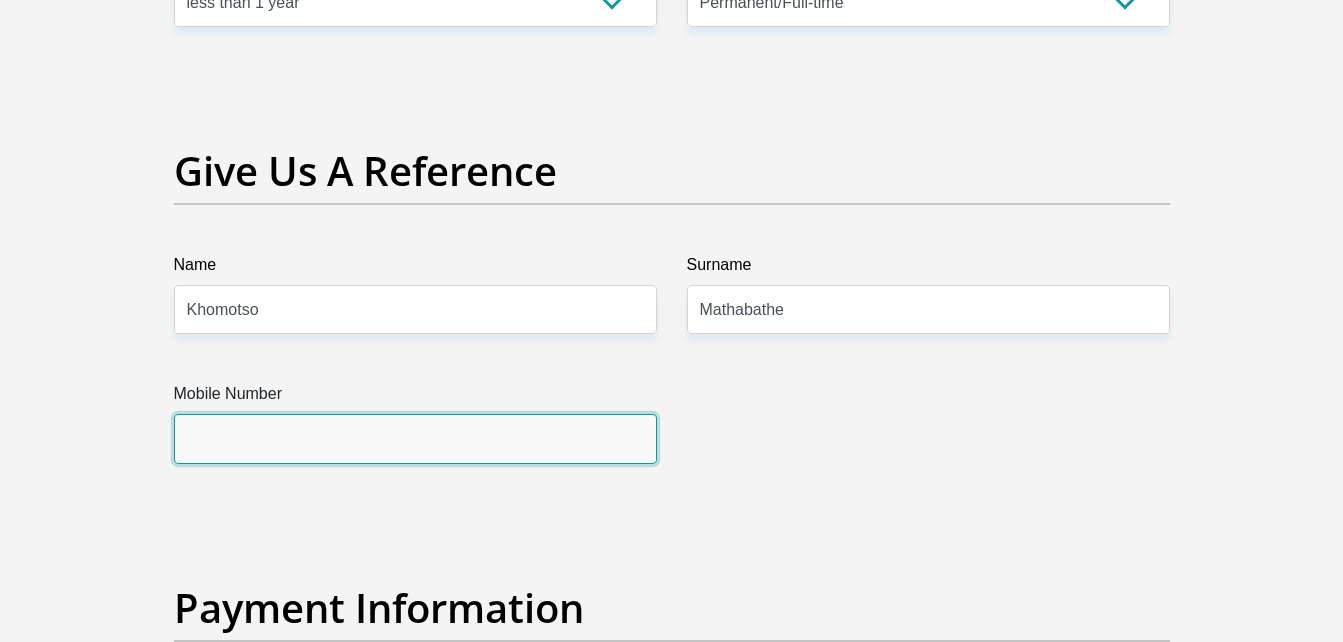 click on "Mobile Number" at bounding box center (415, 438) 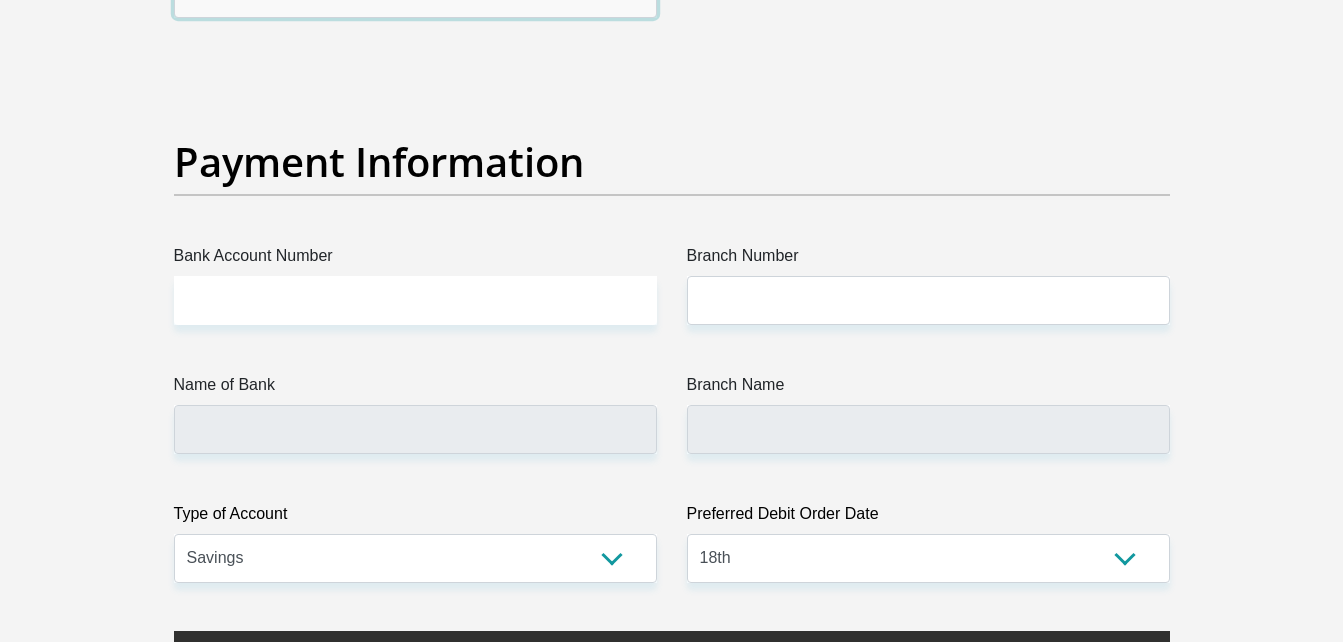 scroll, scrollTop: 4514, scrollLeft: 0, axis: vertical 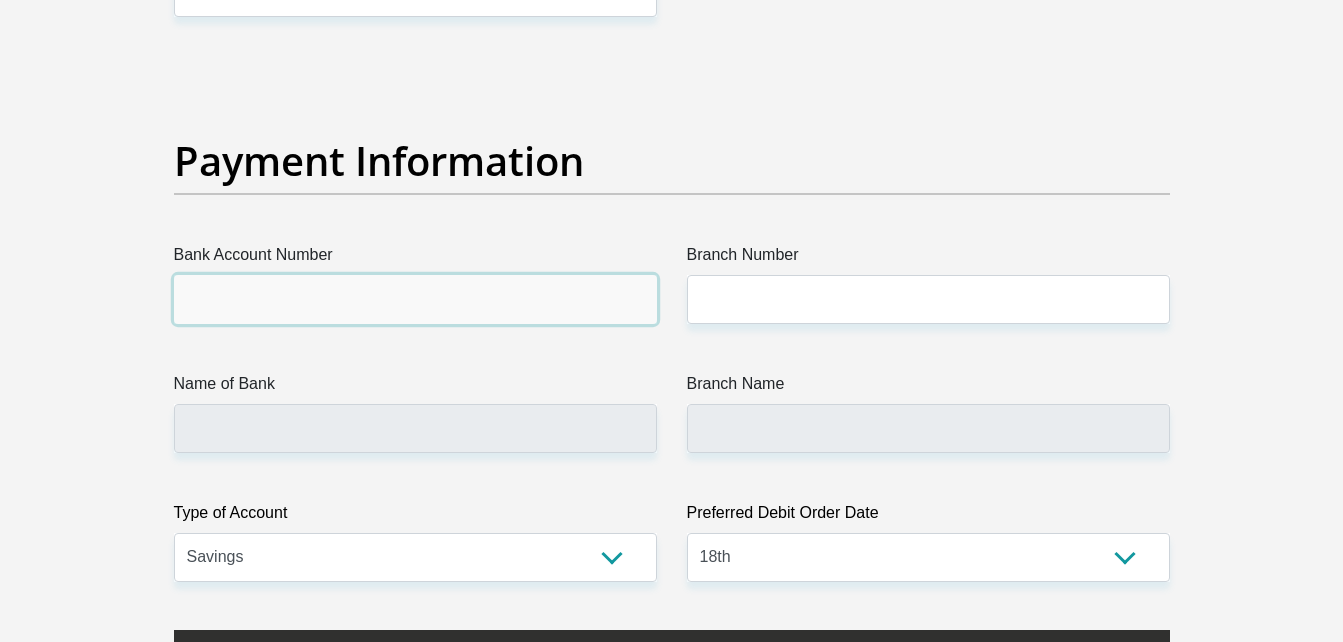 click on "Bank Account Number" at bounding box center (415, 299) 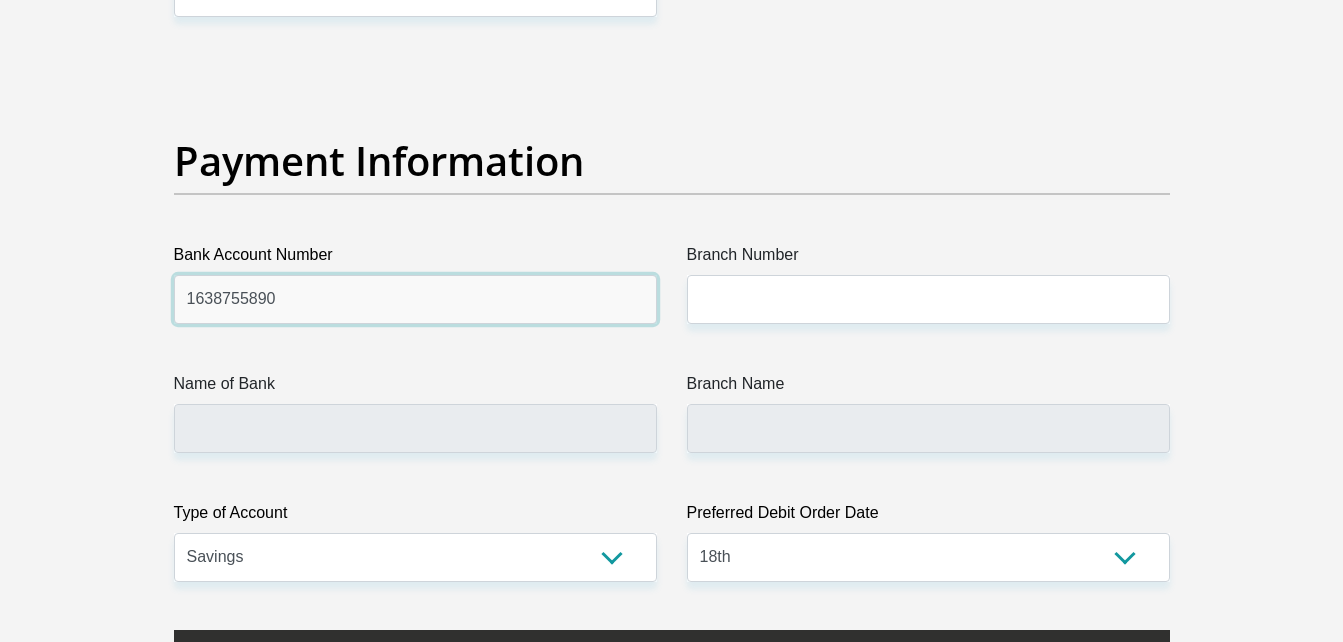 type on "1638755890" 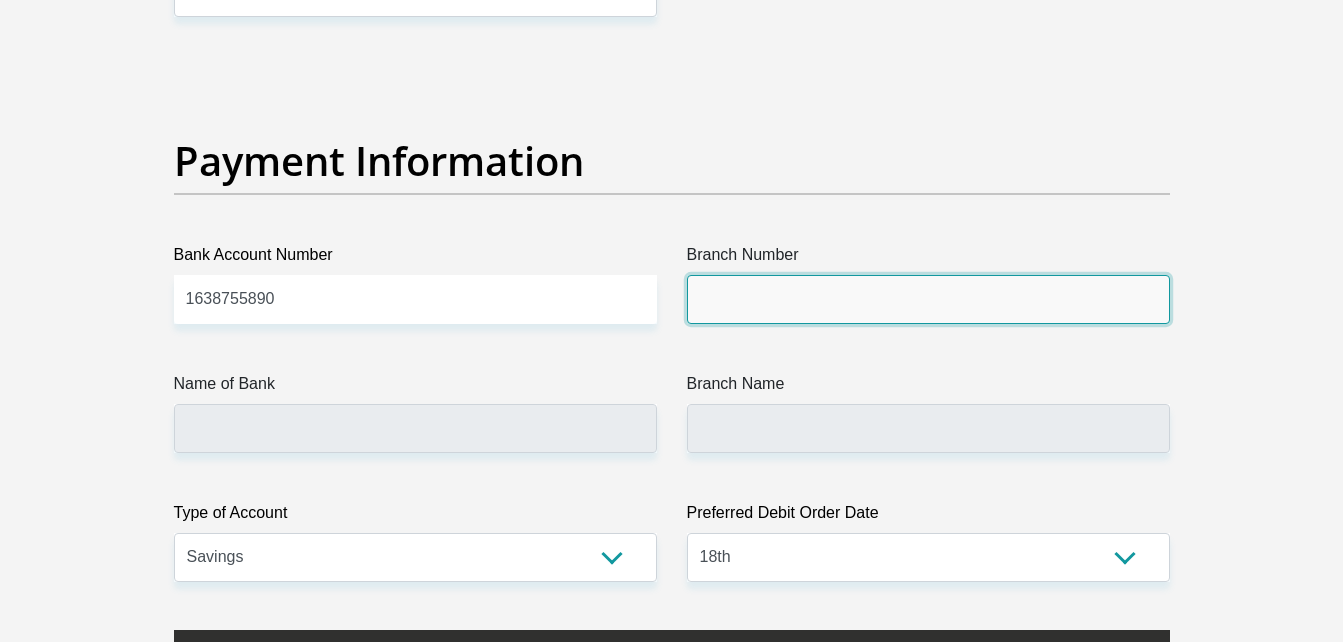 click on "Branch Number" at bounding box center [928, 299] 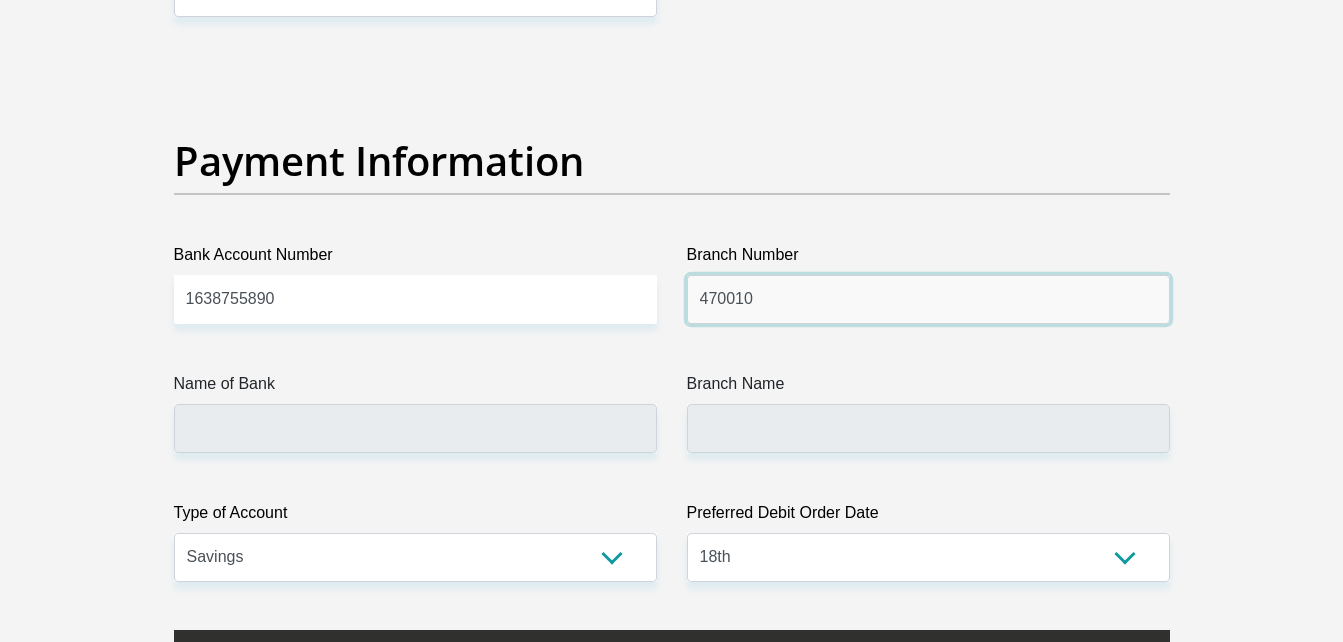 type on "470010" 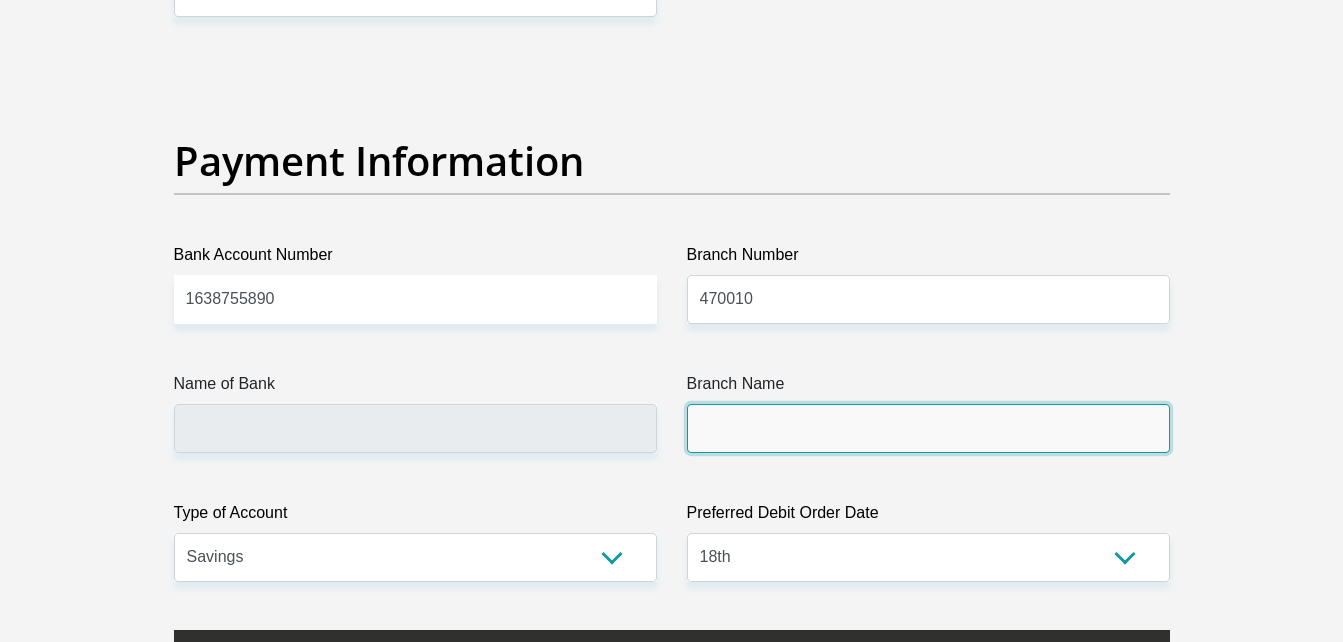 click on "Branch Name" at bounding box center [928, 428] 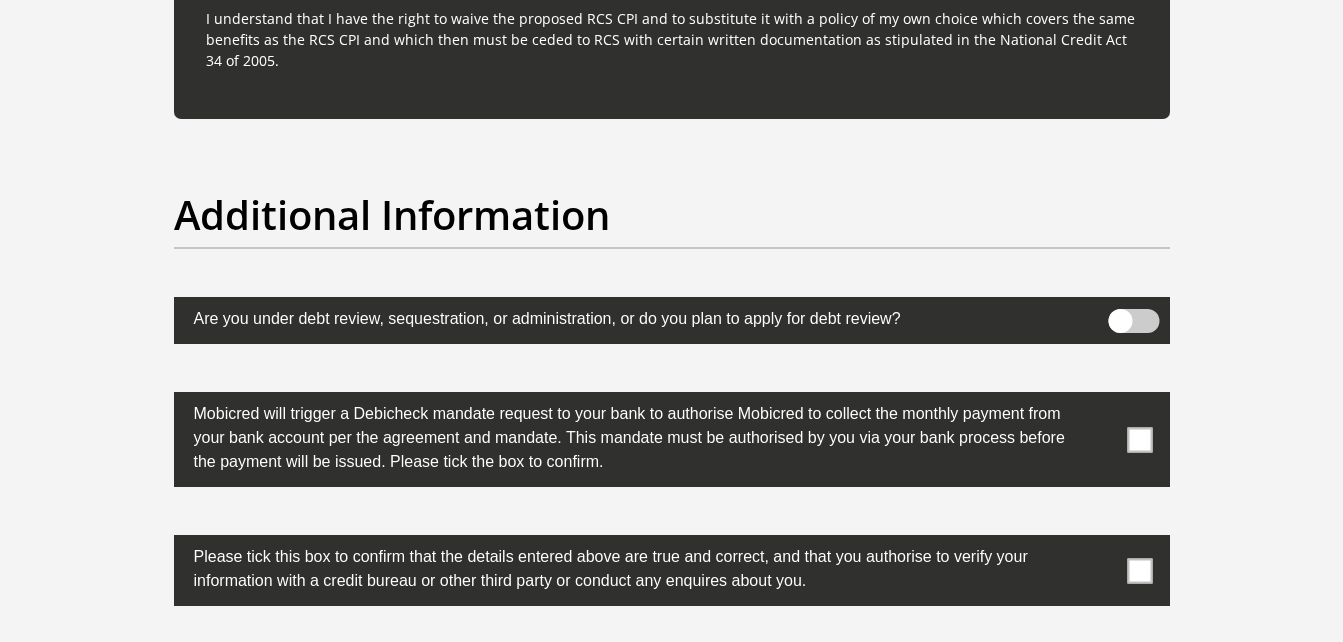 scroll, scrollTop: 6102, scrollLeft: 0, axis: vertical 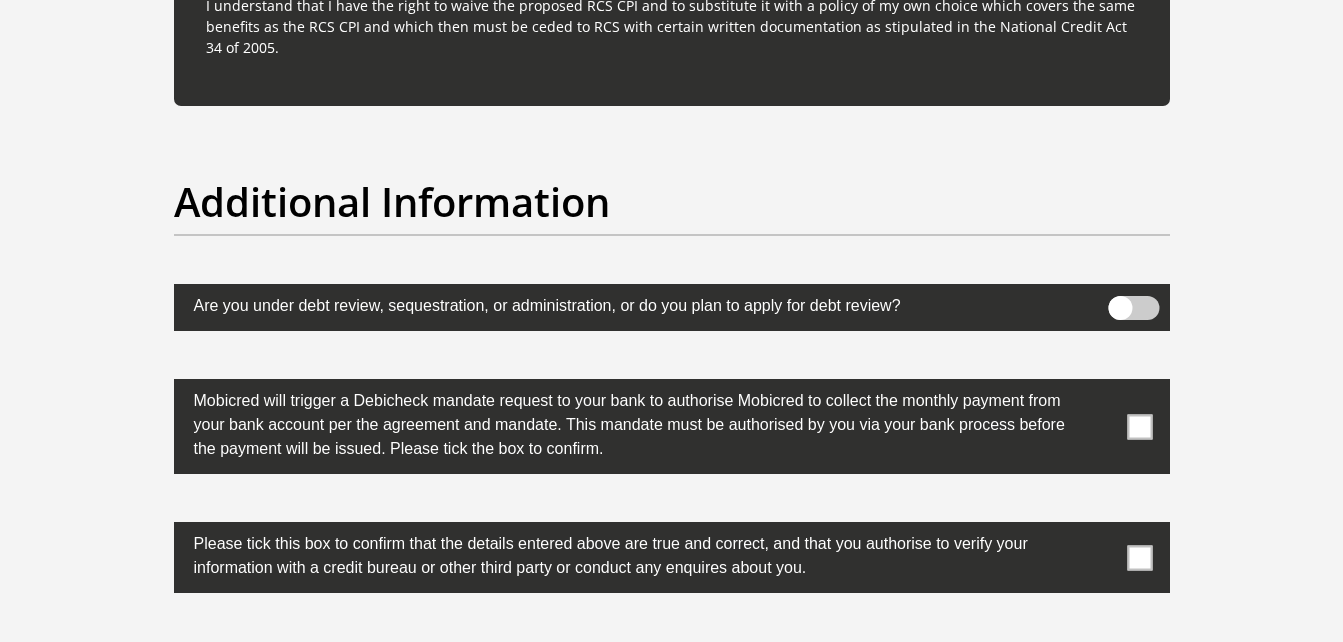 click at bounding box center [1139, 426] 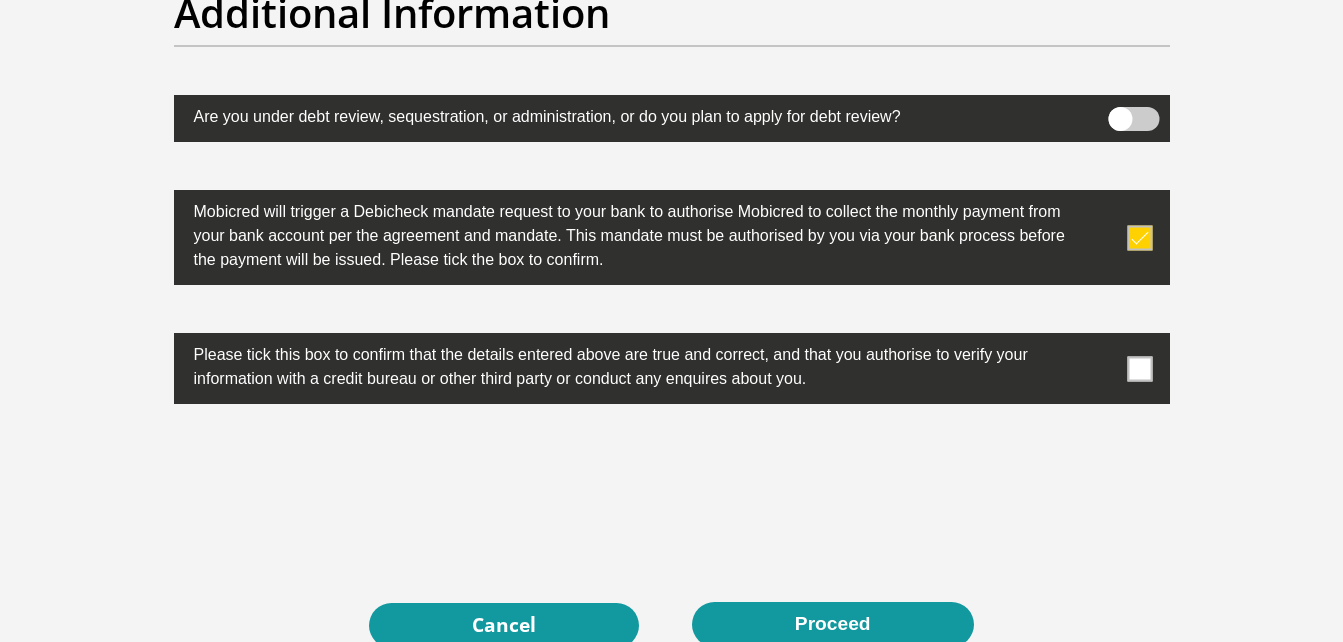 scroll, scrollTop: 6299, scrollLeft: 0, axis: vertical 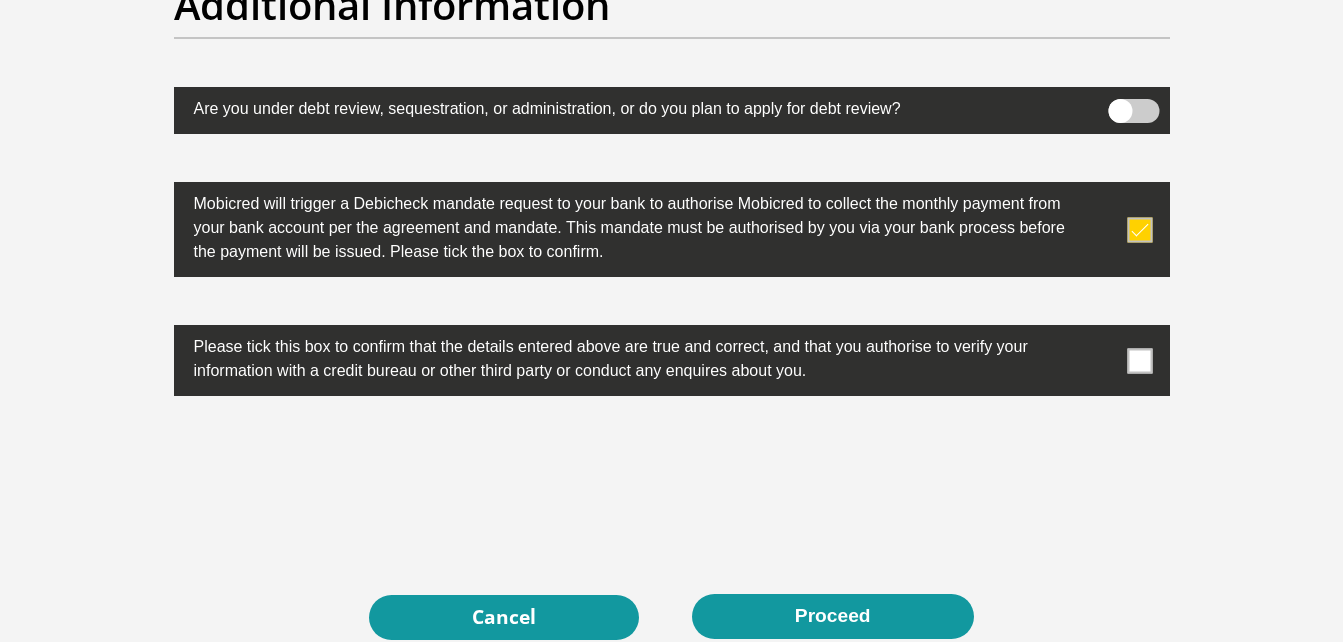 click at bounding box center [1139, 360] 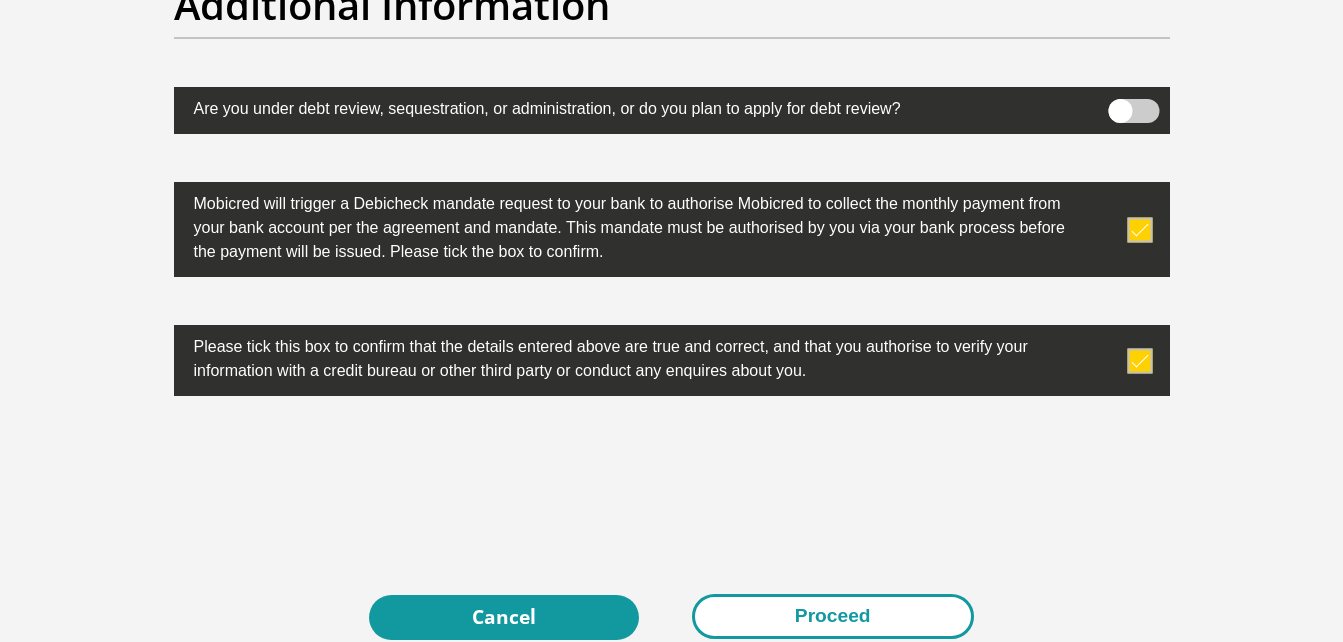 click on "Proceed" at bounding box center [833, 616] 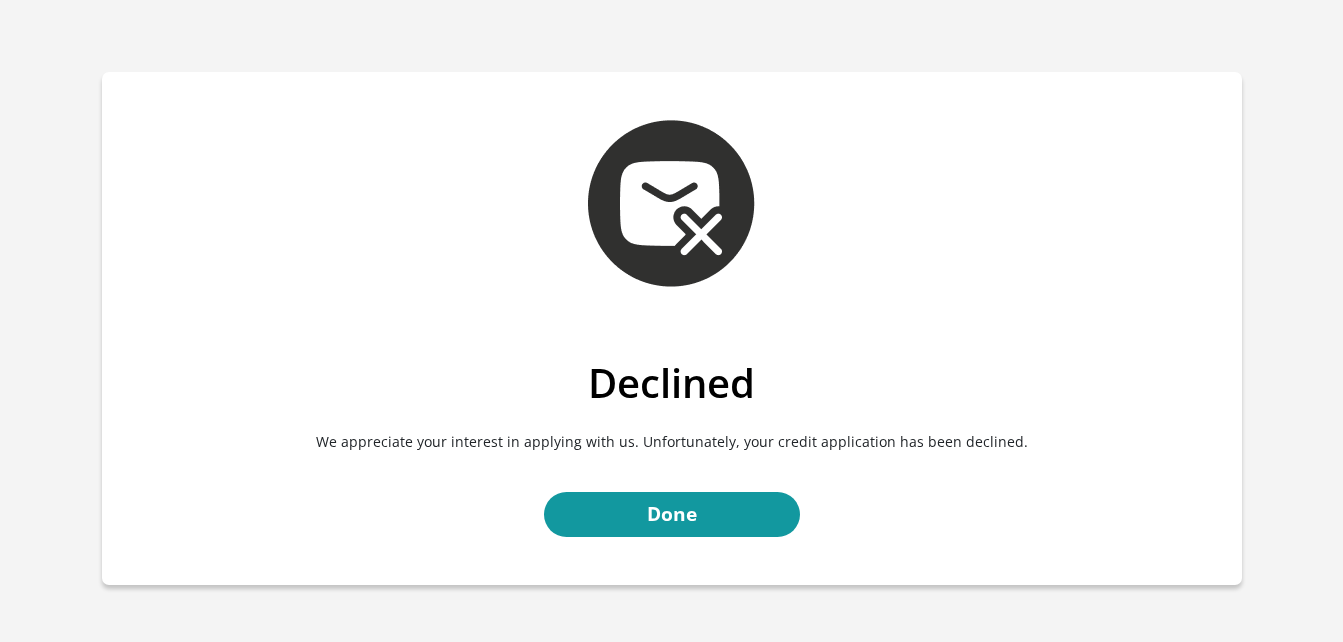 scroll, scrollTop: 0, scrollLeft: 0, axis: both 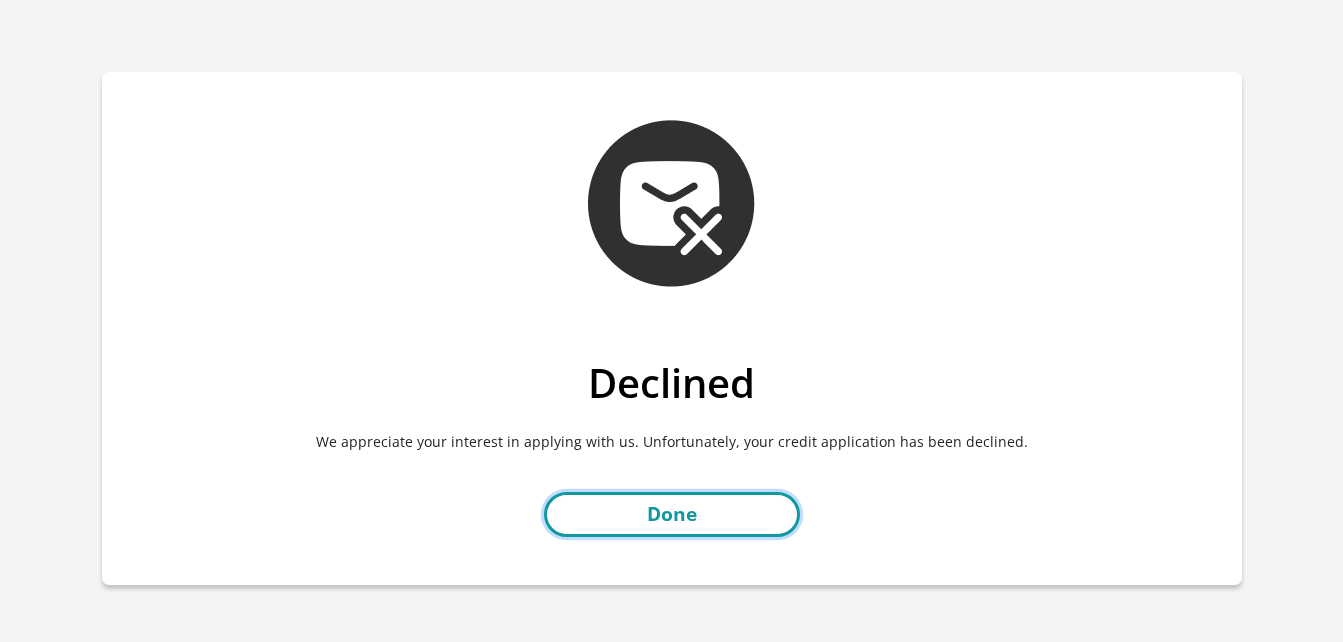 click on "Done" at bounding box center (672, 514) 